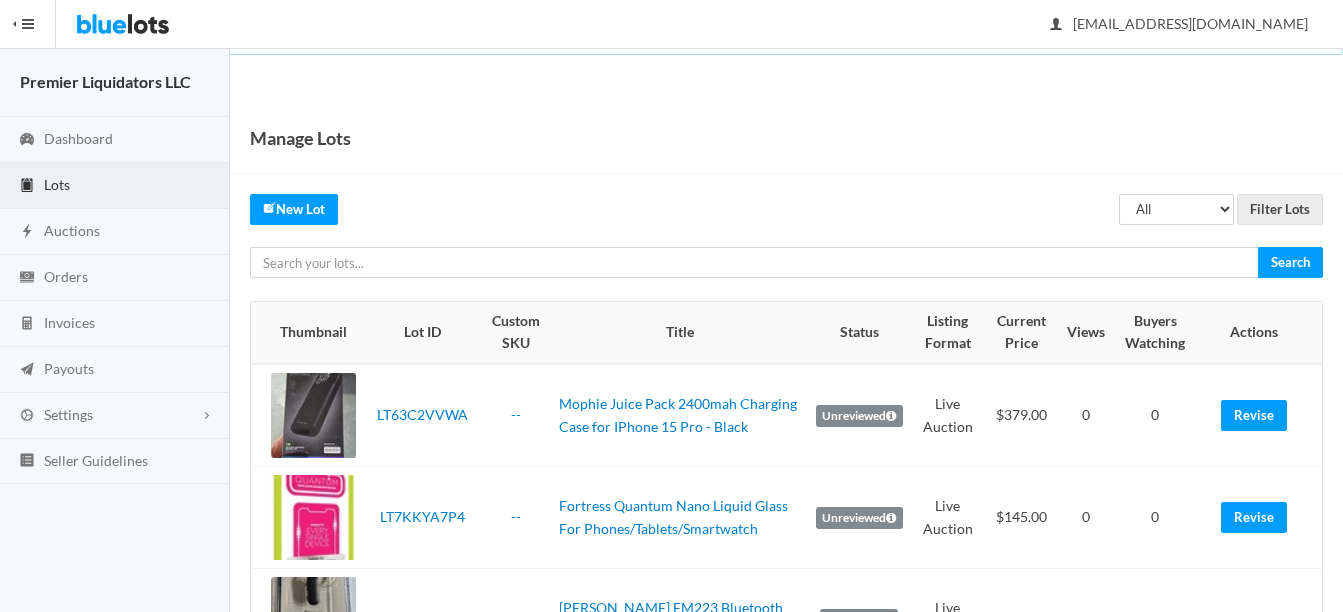 scroll, scrollTop: 0, scrollLeft: 0, axis: both 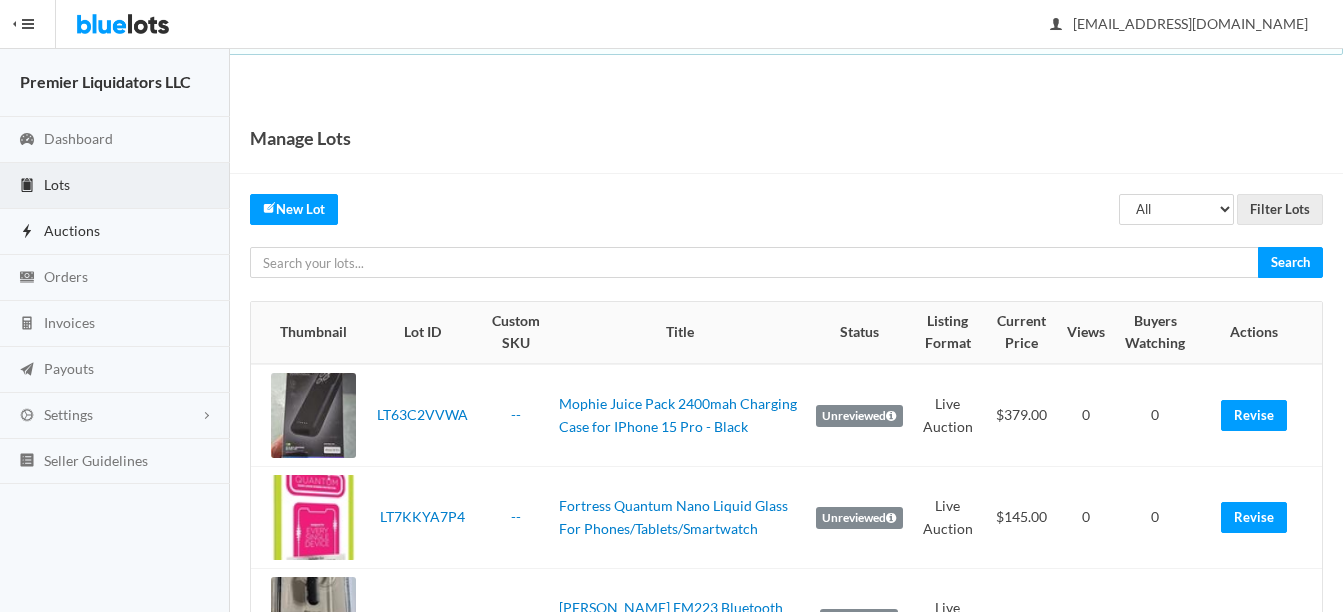click on "Auctions" at bounding box center [72, 230] 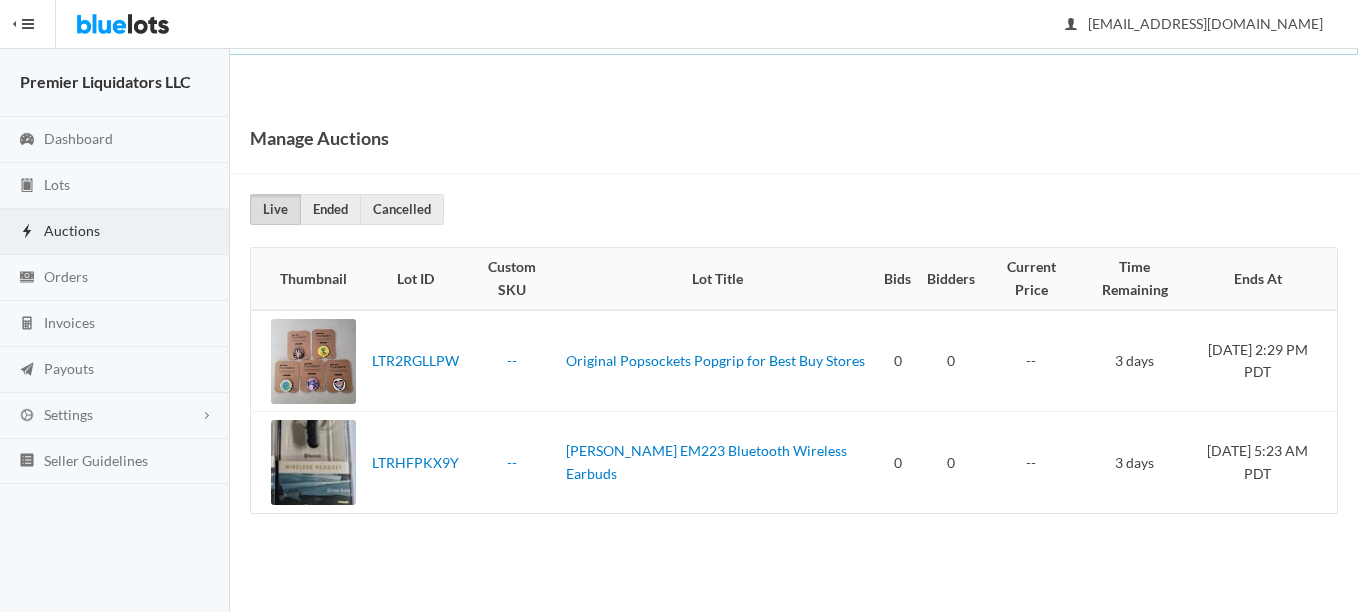 scroll, scrollTop: 0, scrollLeft: 0, axis: both 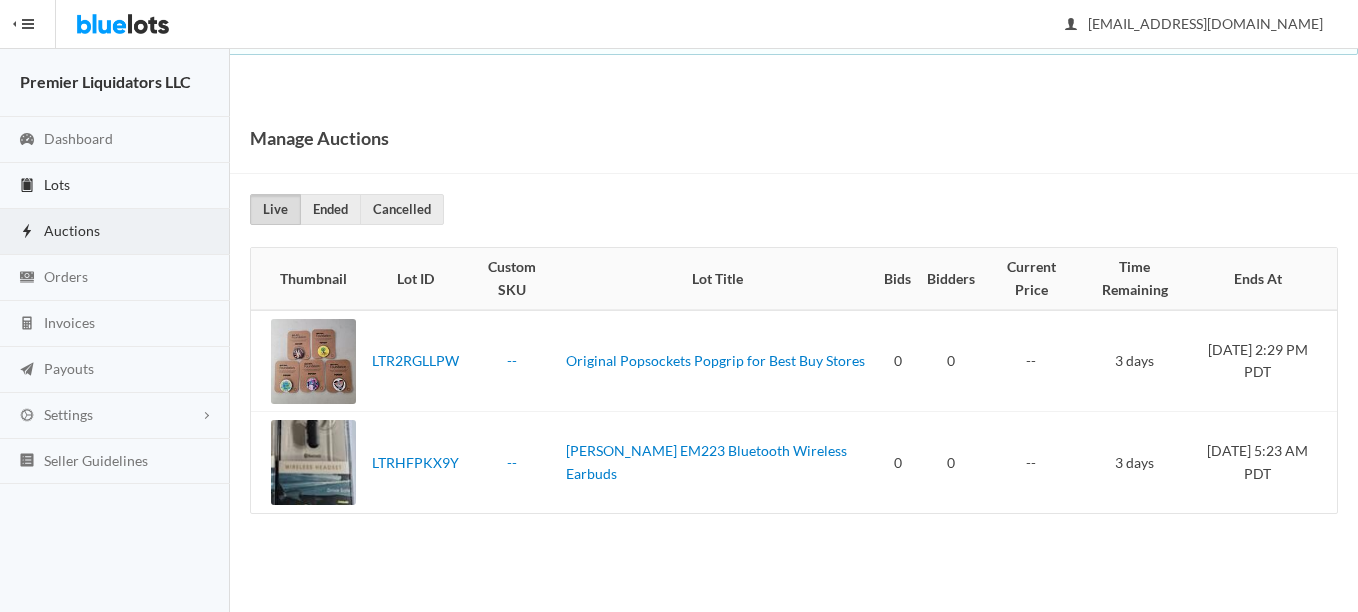 click on "Lots" at bounding box center [57, 184] 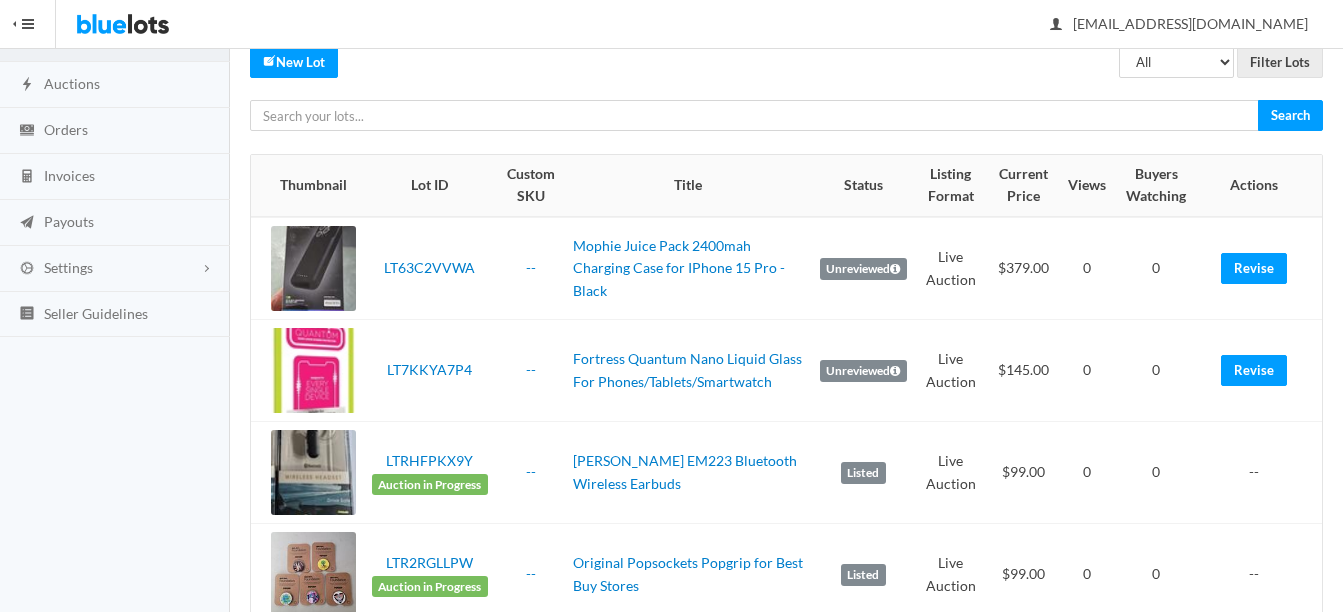 scroll, scrollTop: 100, scrollLeft: 0, axis: vertical 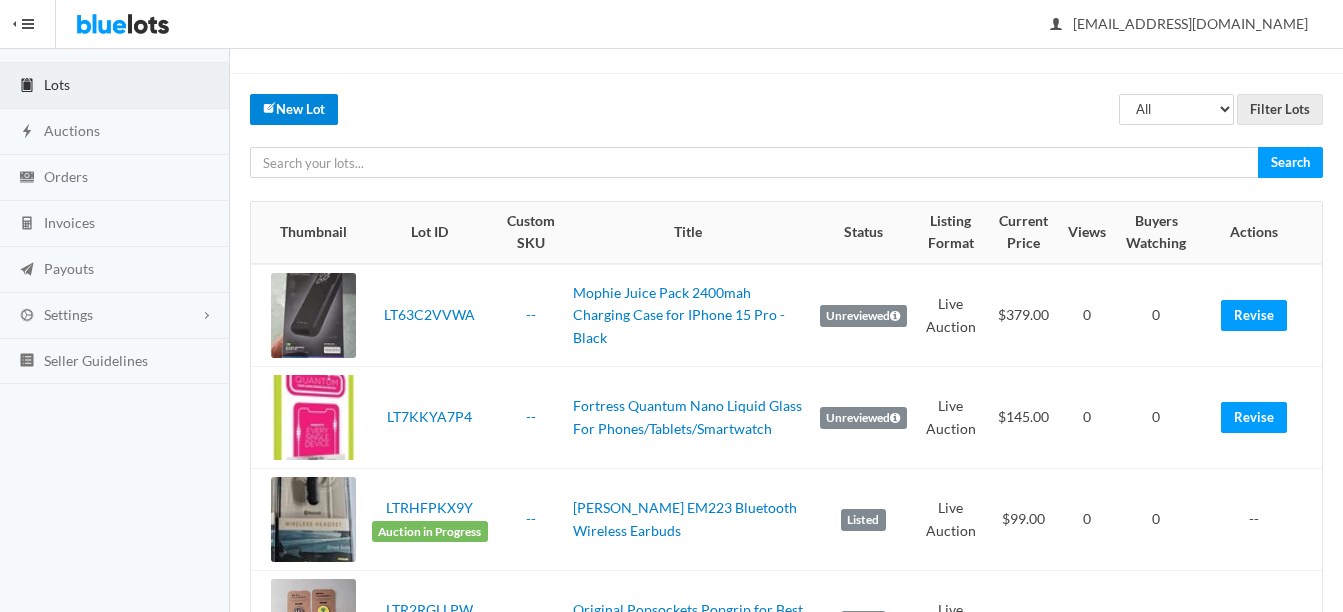 click on "New Lot" at bounding box center [294, 109] 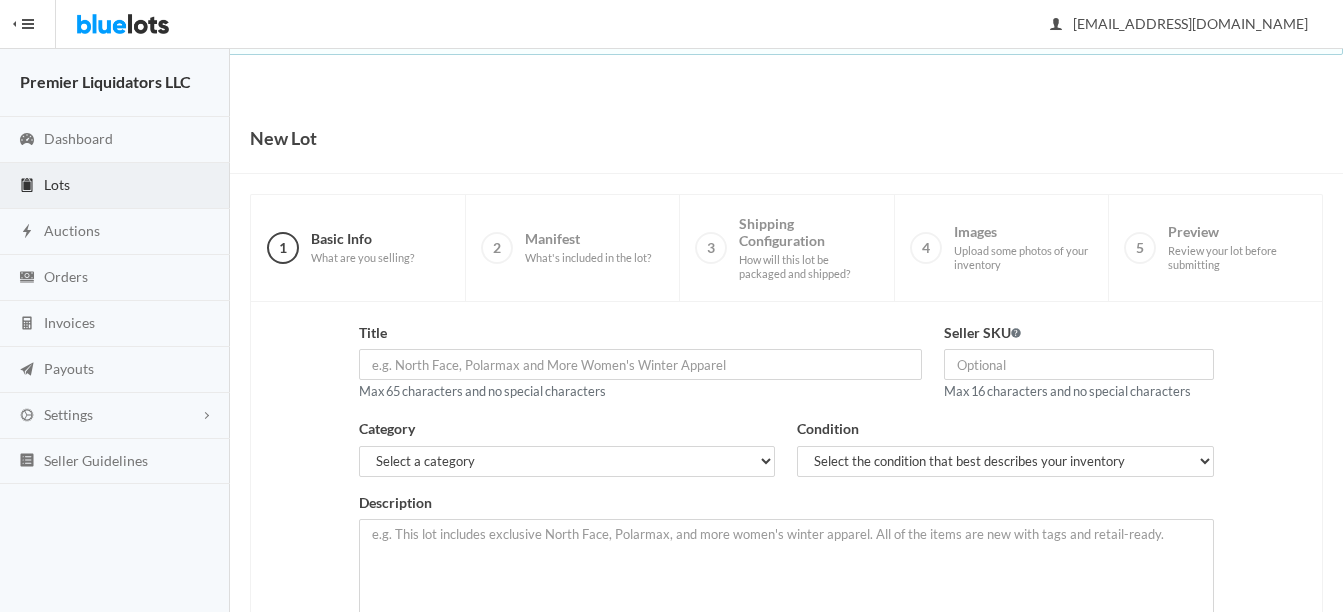 scroll, scrollTop: 100, scrollLeft: 0, axis: vertical 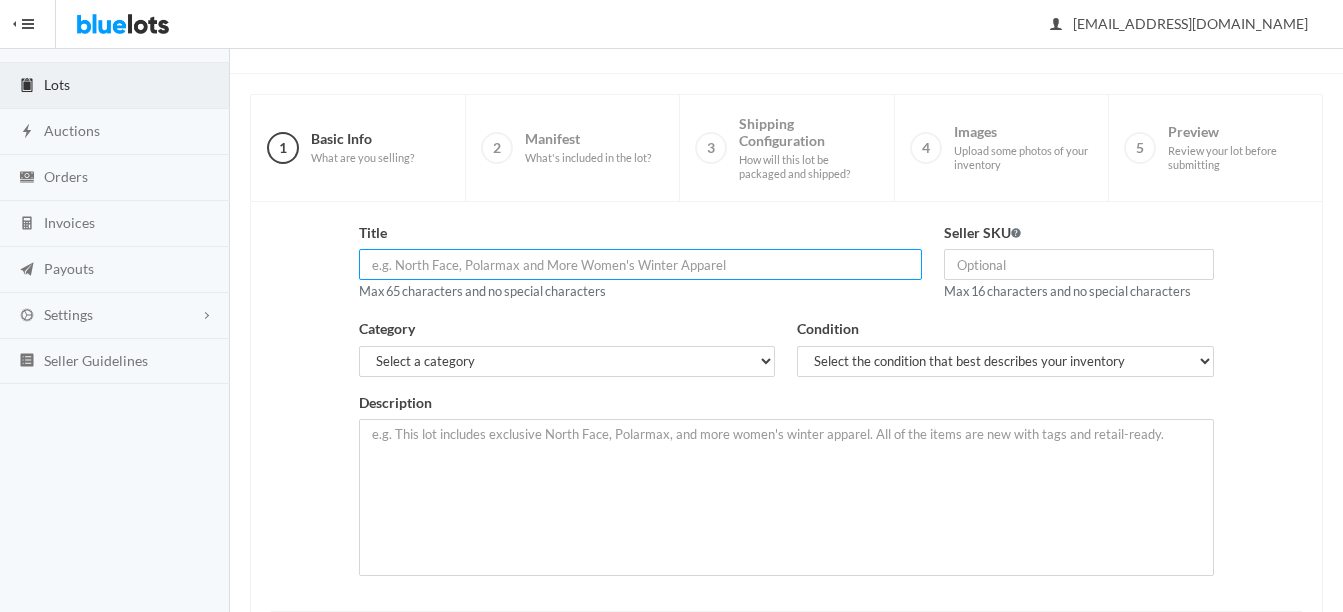 click at bounding box center (640, 264) 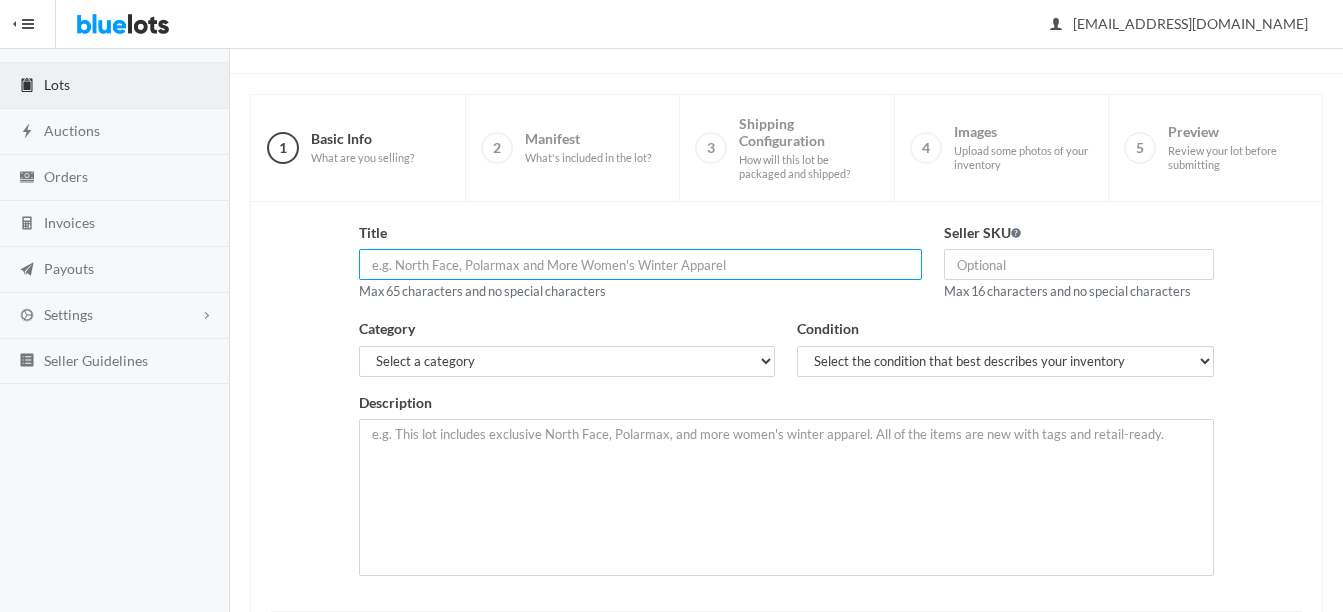 paste on "SPARTAN GO-CAM 4G LTE LOT" 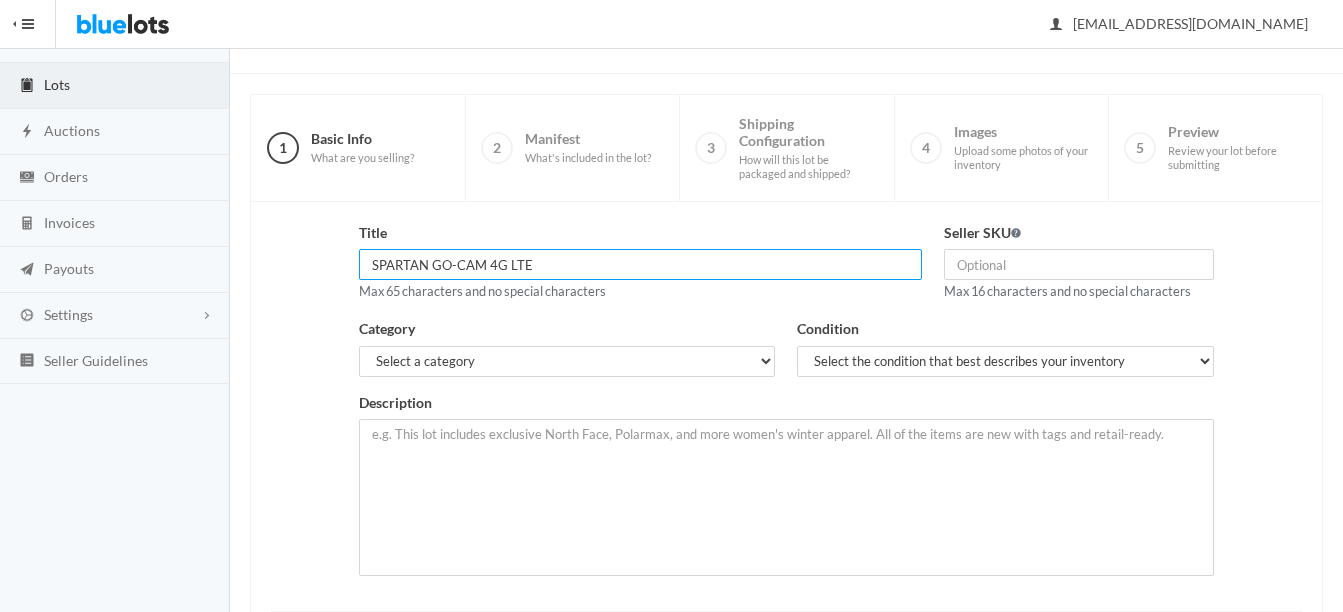 type on "SPARTAN GO-CAM 4G LTE" 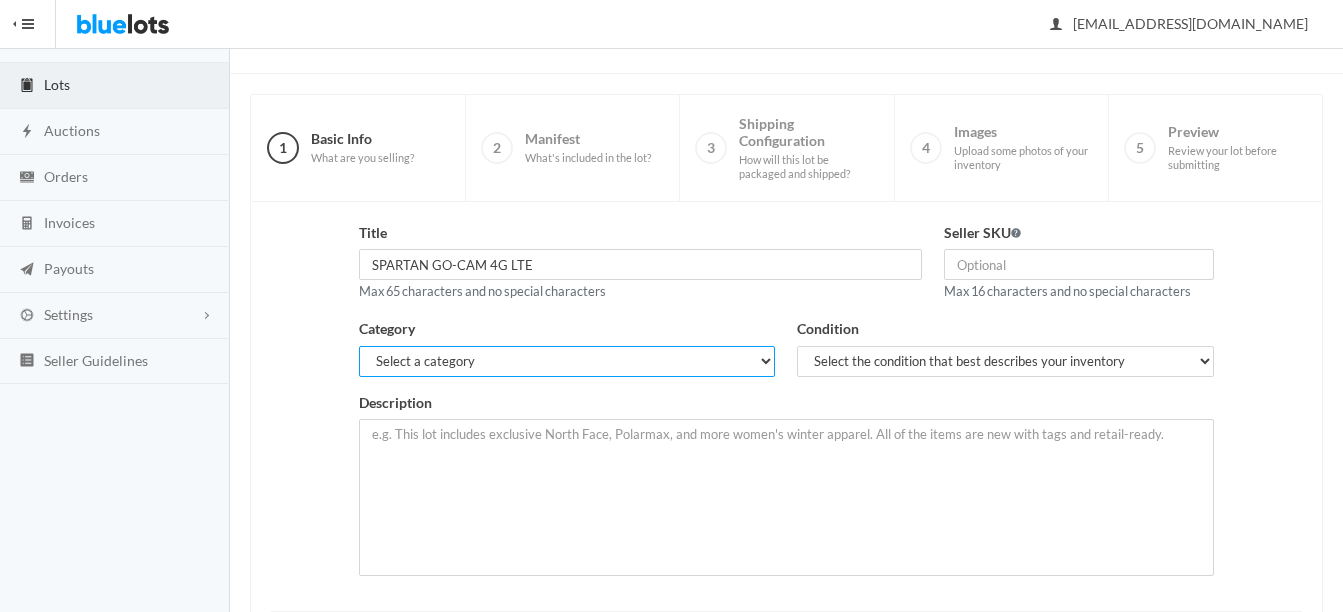 click on "Select a category
Electronics
Clothing, Shoes & Accessories
Appliances
Home & Garden
Sporting Goods
Toys & Baby
Health & Beauty
Business & Industrial
General Merchandise" at bounding box center (567, 361) 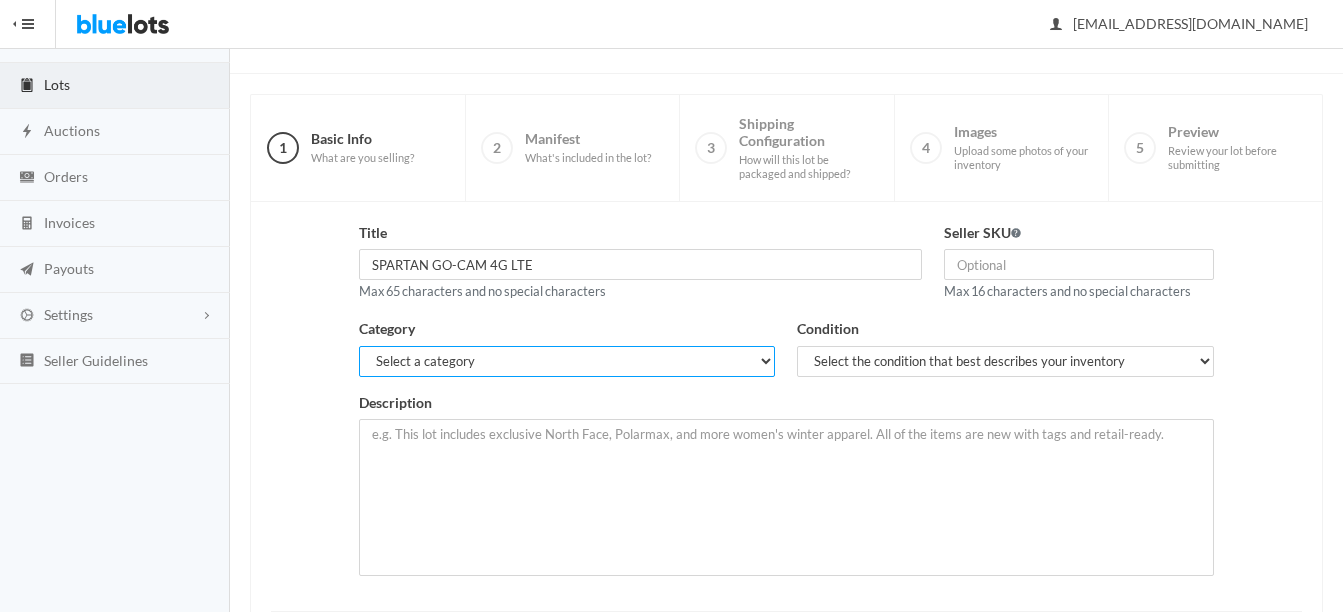 select on "1" 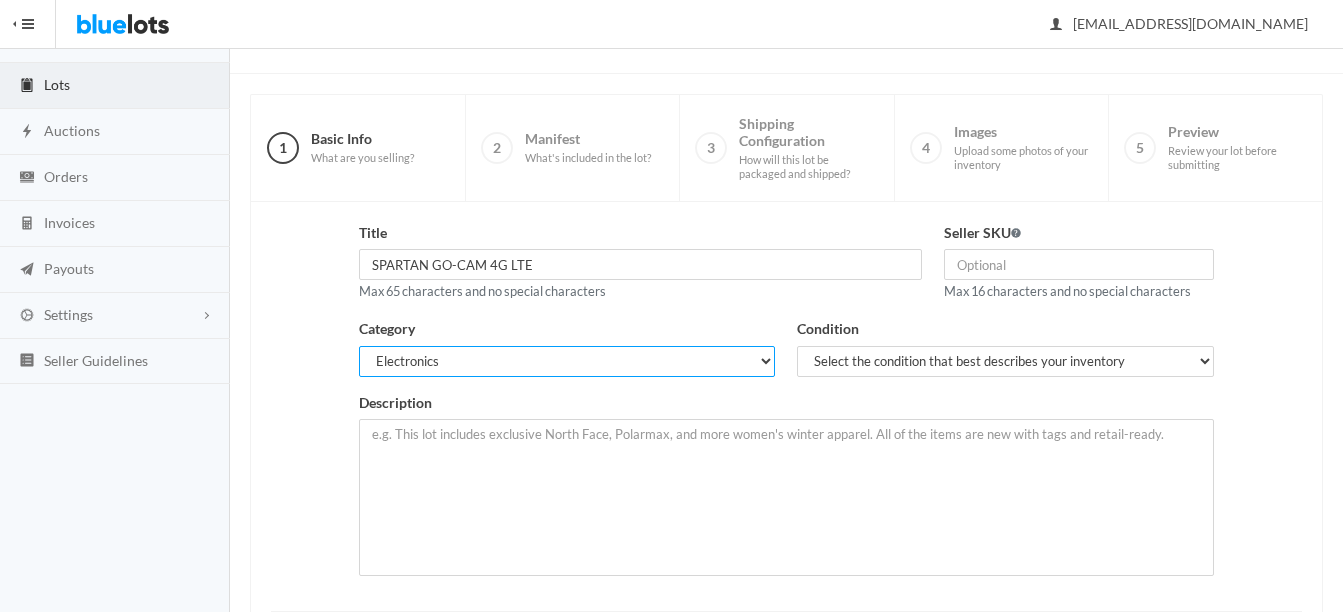 click on "Select a category
Electronics
Clothing, Shoes & Accessories
Appliances
Home & Garden
Sporting Goods
Toys & Baby
Health & Beauty
Business & Industrial
General Merchandise" at bounding box center [567, 361] 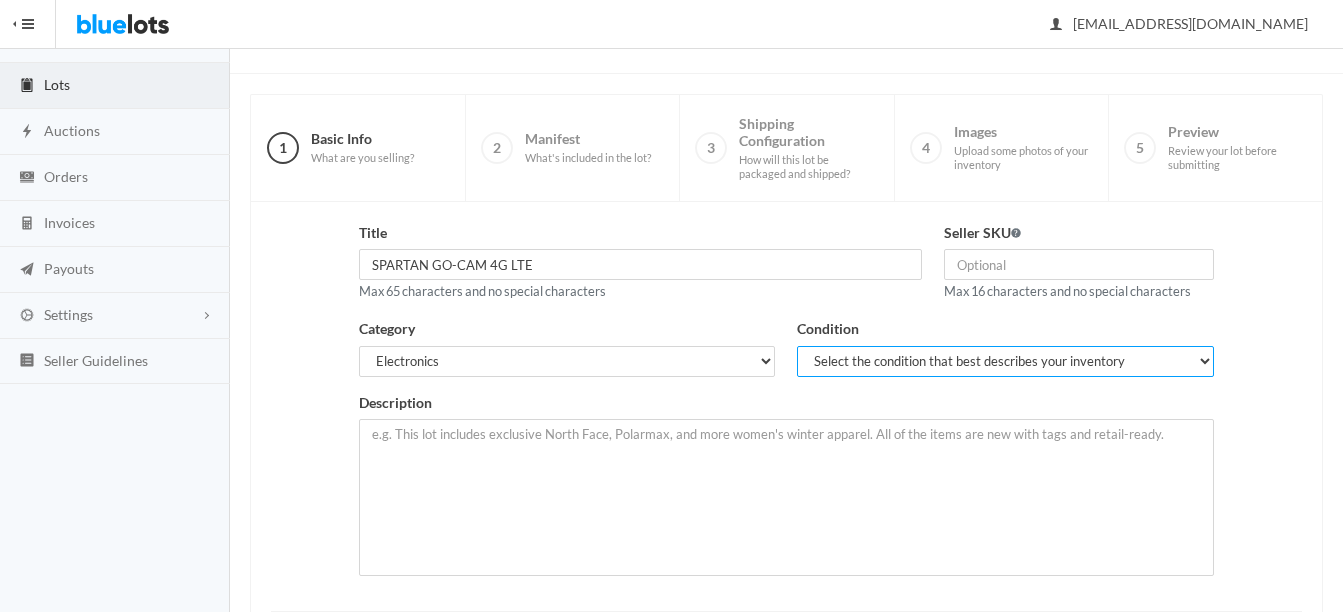click on "Select the condition that best describes your inventory
Brand New
Shelf Pulls
Customer Returns
Used
Mixed" at bounding box center [1005, 361] 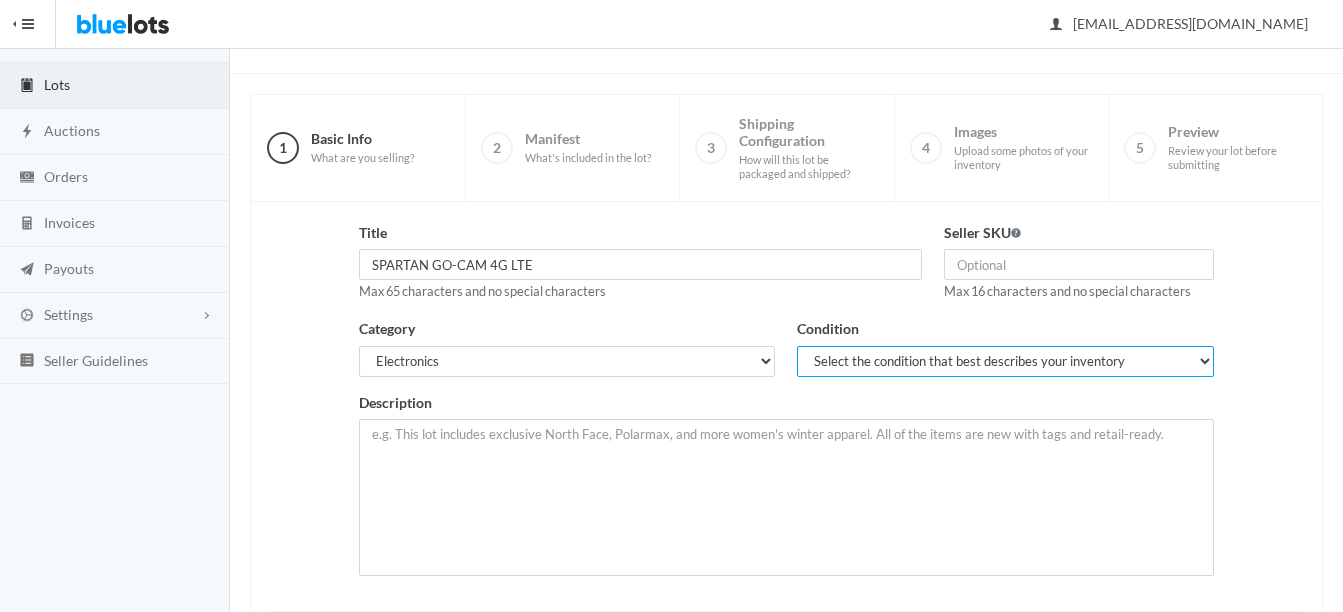 select on "1" 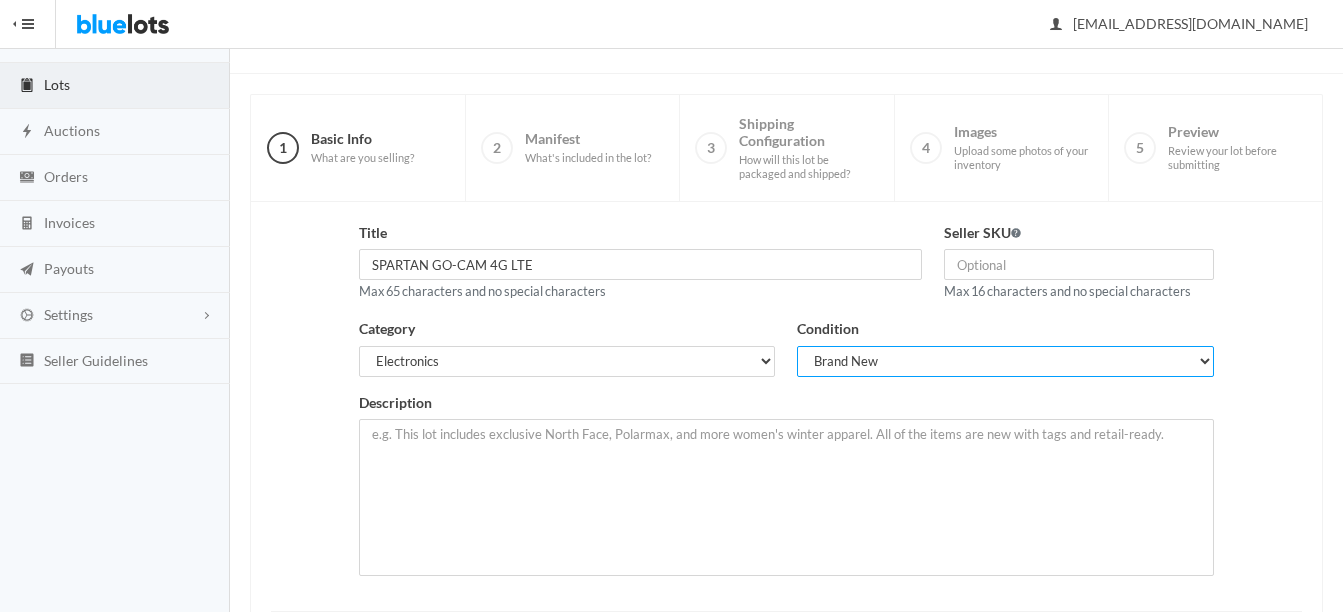 click on "Select the condition that best describes your inventory
Brand New
Shelf Pulls
Customer Returns
Used
Mixed" at bounding box center (1005, 361) 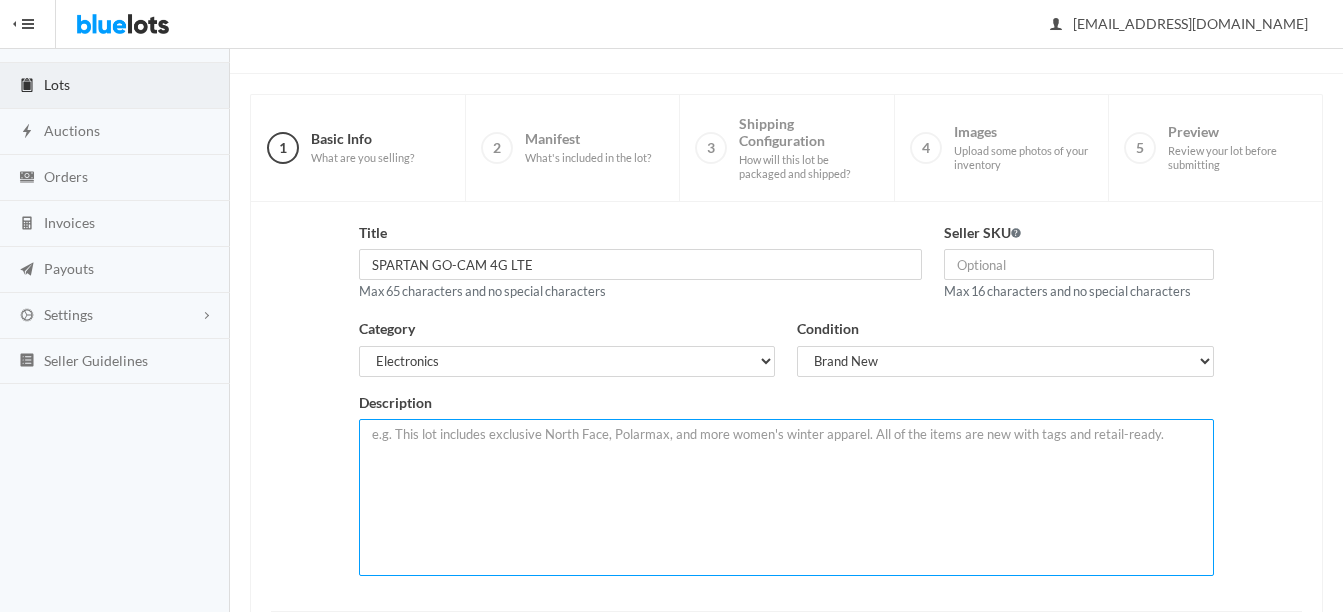 click at bounding box center (786, 497) 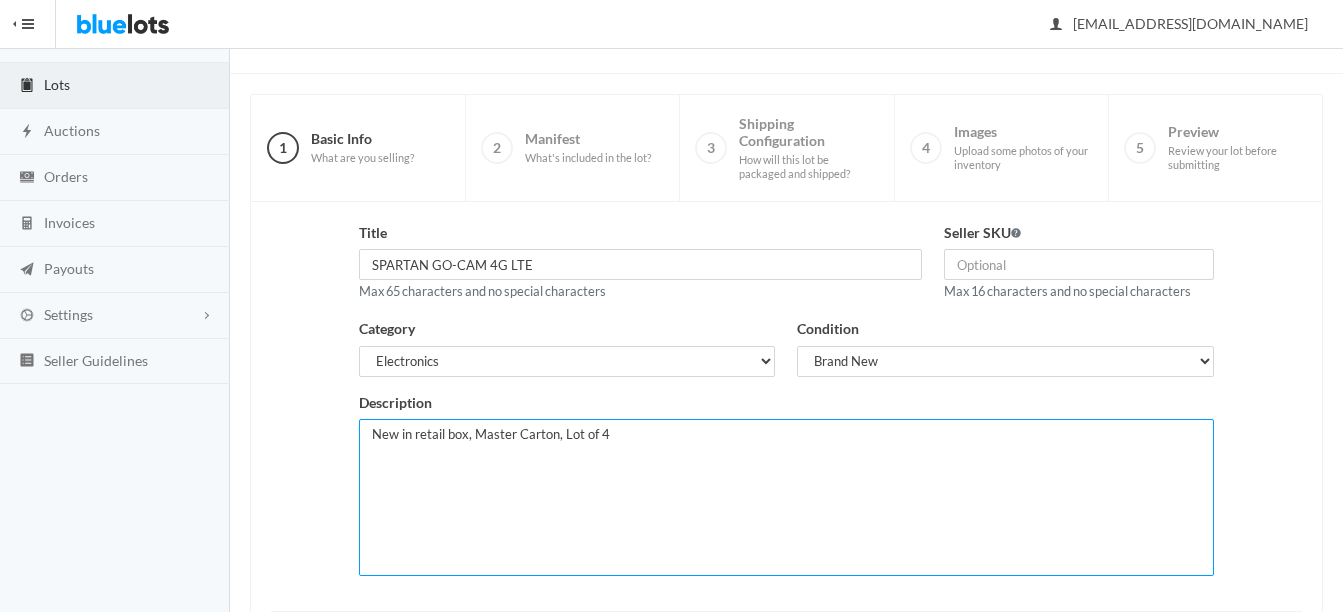 paste on "SPARTAN GO-CAM 4G LTE LOT" 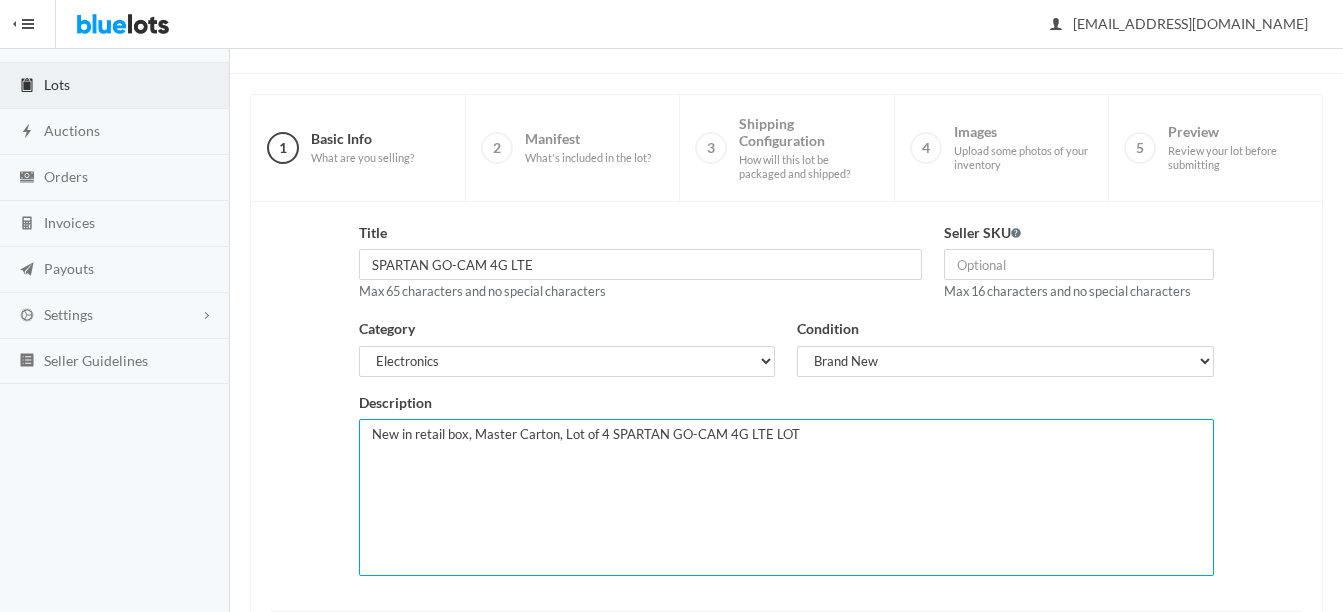 click on "New in retail box, Master Carton, Lot of 4 SPARTAN GO-CAM 4G LTE LOT" at bounding box center [786, 497] 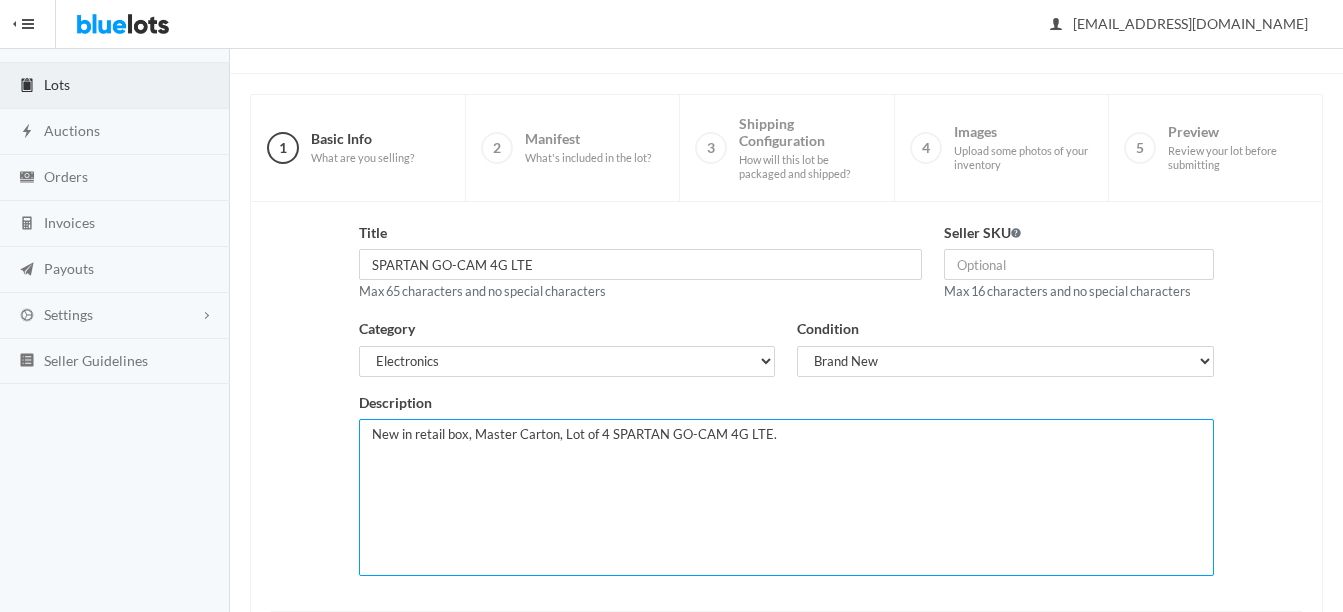 type on "New in retail box, Master Carton, Lot of 4 SPARTAN GO-CAM 4G LTE." 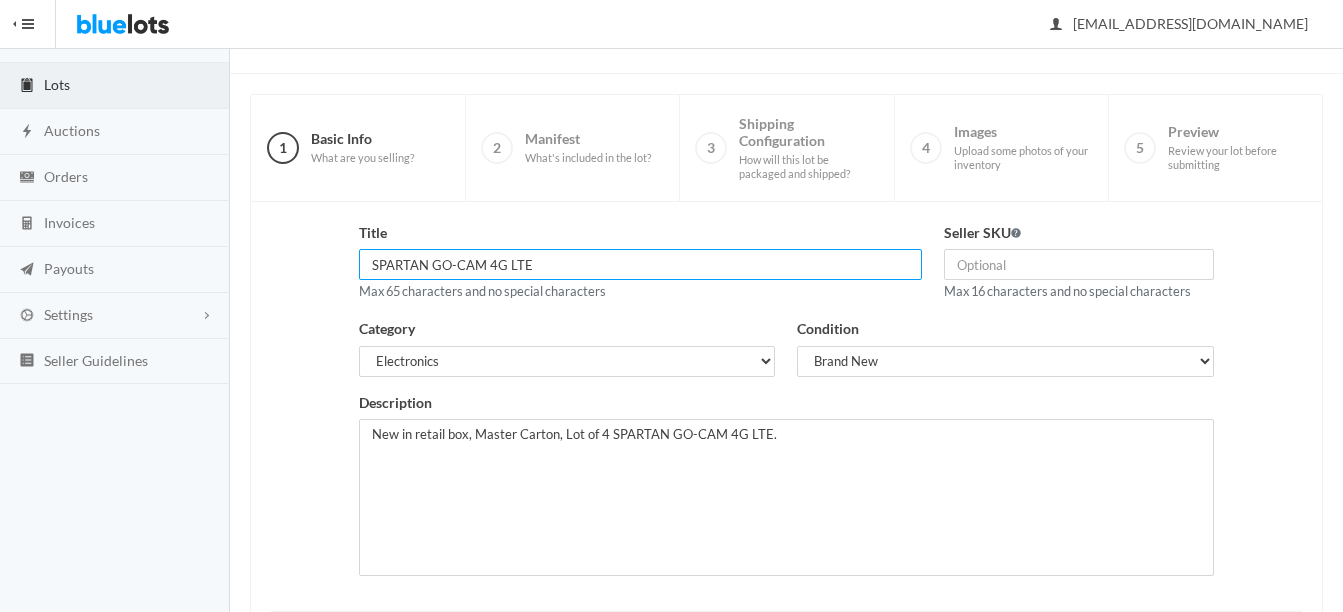 click on "SPARTAN GO-CAM 4G LTE" at bounding box center [640, 264] 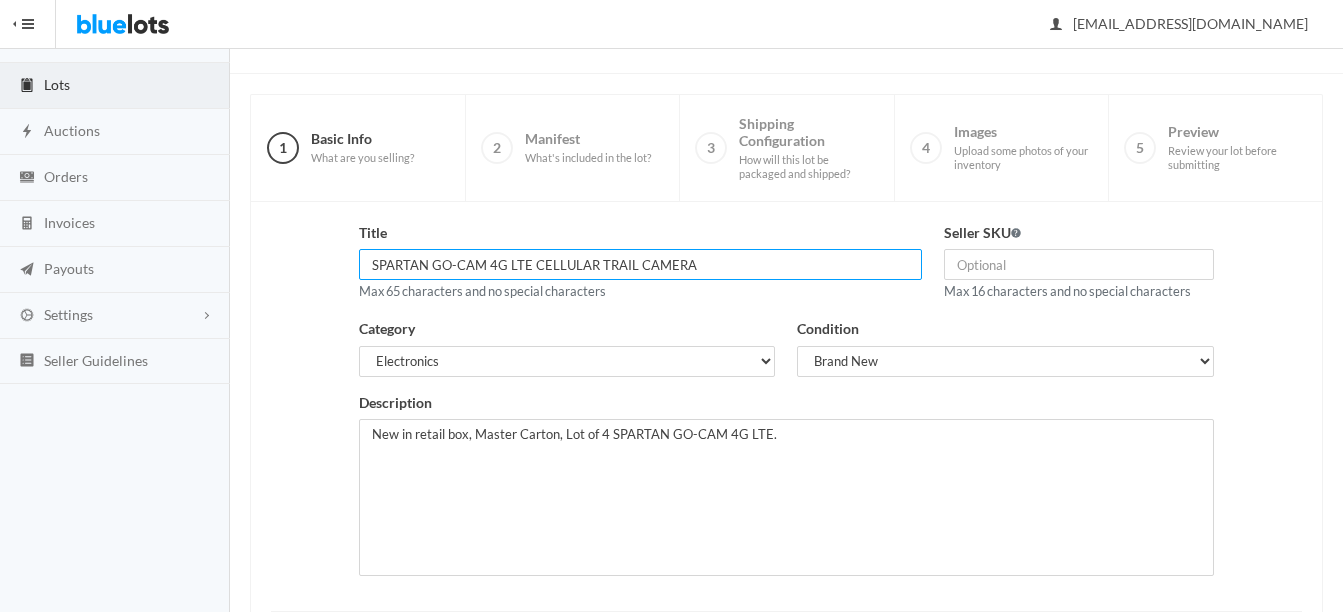 type on "SPARTAN GO-CAM 4G LTE CELLULAR TRAIL CAMERA" 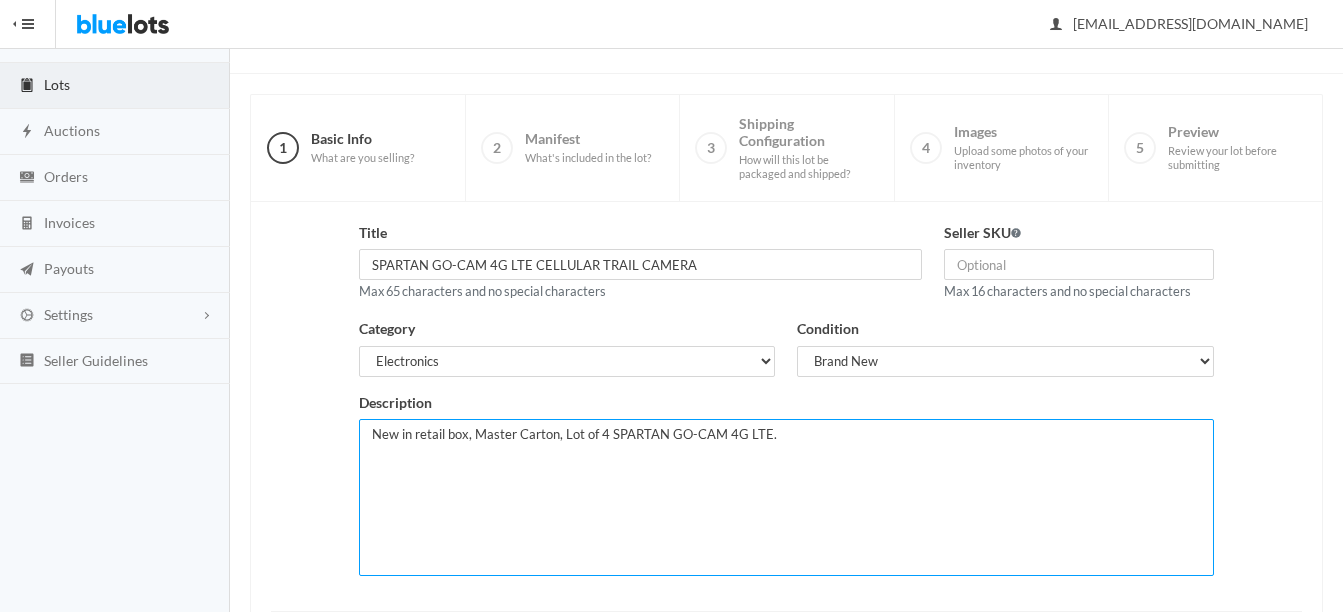 click on "New in retail box, Master Carton, Lot of 4 SPARTAN GO-CAM 4G LTE." at bounding box center [786, 497] 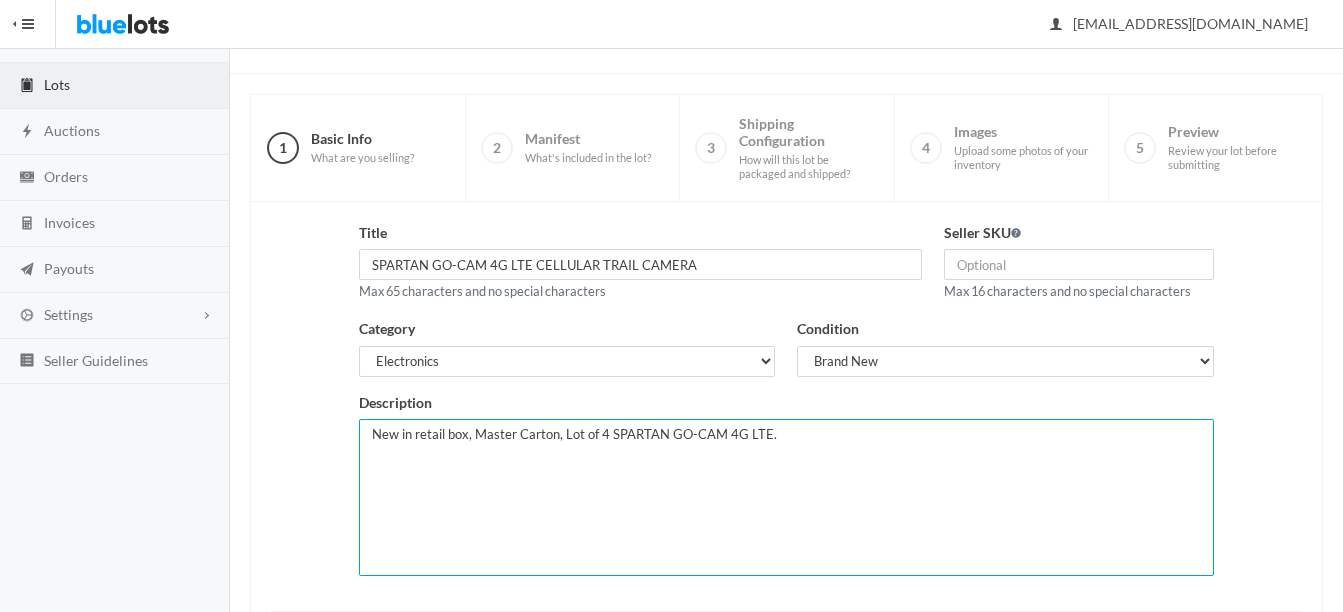 paste on "GoCam M Cellular Trail Camera, Spartan Areus Camouflage 3MP/5MP/8MP" 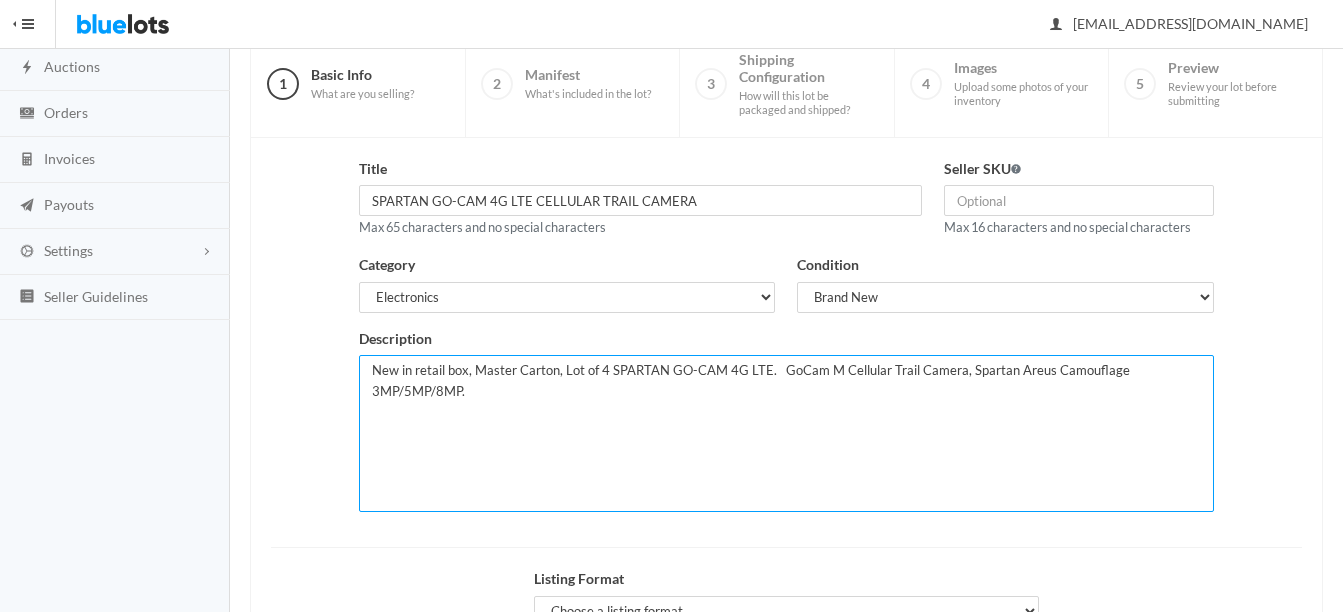 scroll, scrollTop: 200, scrollLeft: 0, axis: vertical 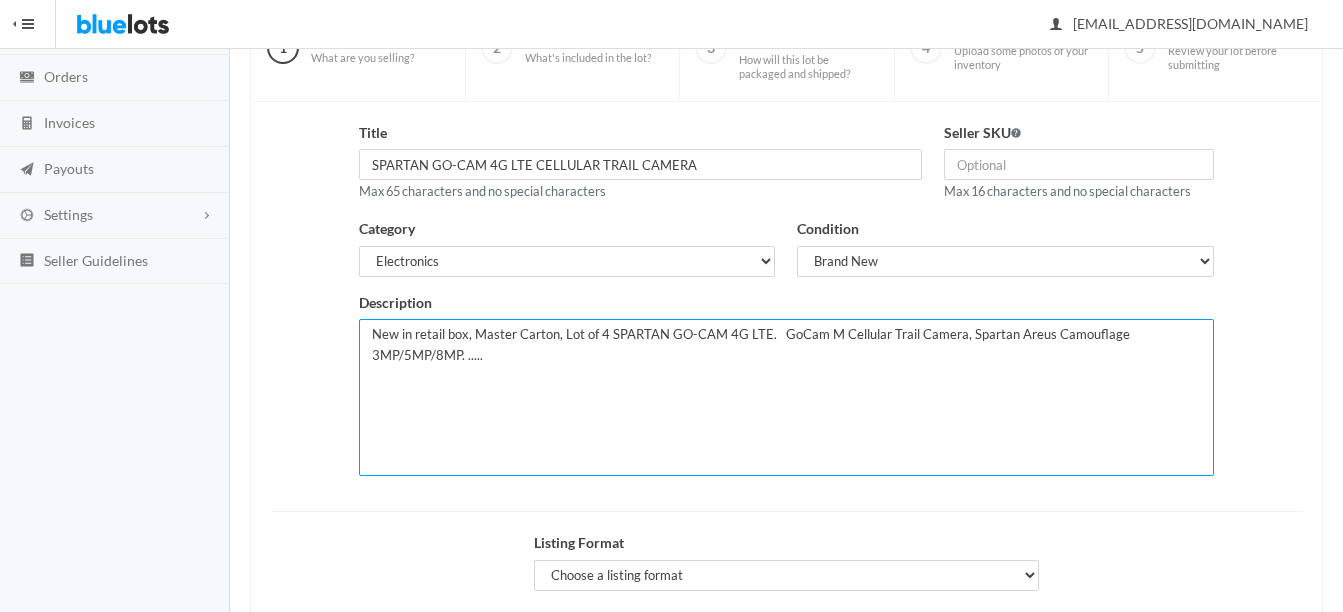 paste on "Raise your intel to the next level: the Spartan GoCam provides an advanced solution for your scouting and surveillance needs. Designed with the outdoors in mind, the GoCam provides the reliability and durability you've come to expect from the Spartan brand. Easily adjust your settings with the Spartan Camera Management App to make sure you are receiving content and using data exactly how you want to. For more permanent setups, our external power options can extend your battery life, reducing the need for trips to your trail camera site.
Available in Spartan Areus, Realtree® EDGE, and Mossy Oak® Break-Up Country camo." 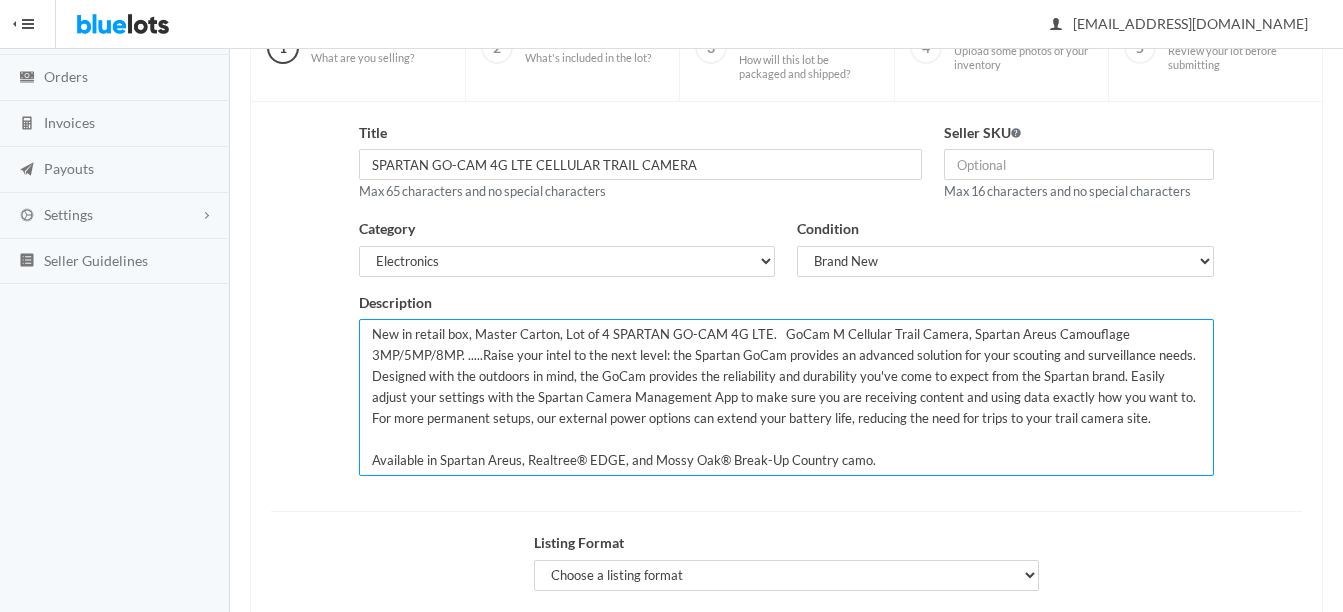 click on "New in retail box, Master Carton, Lot of 4 SPARTAN GO-CAM 4G LTE.   GoCam M Cellular Trail Camera, Spartan Areus Camouflage 3MP/5MP/8MP. .....Raise your intel to the next level: the Spartan GoCam provides an advanced solution for your scouting and surveillance needs. Designed with the outdoors in mind, the GoCam provides the reliability and durability you've come to expect from the Spartan brand. Easily adjust your settings with the Spartan Camera Management App to make sure you are receiving content and using data exactly how you want to. For more permanent setups, our external power options can extend your battery life, reducing the need for trips to your trail camera site.
Available in Spartan Areus, Realtree® EDGE, and Mossy Oak® Break-Up Country camo." at bounding box center [786, 397] 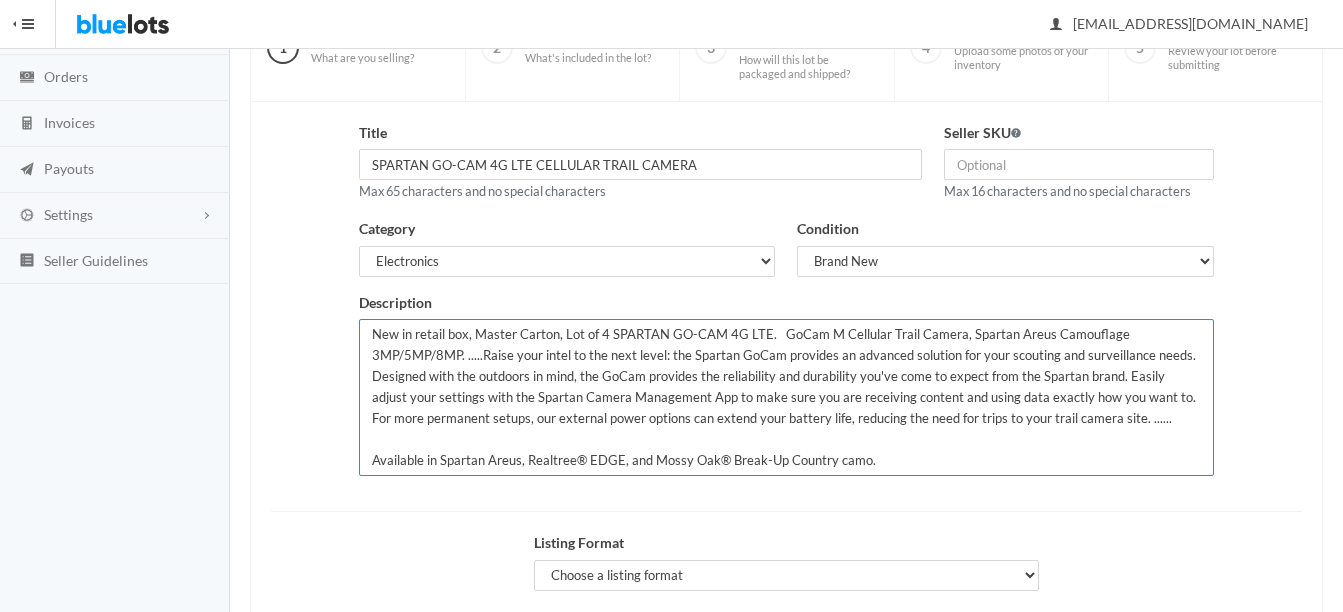 scroll, scrollTop: 42, scrollLeft: 0, axis: vertical 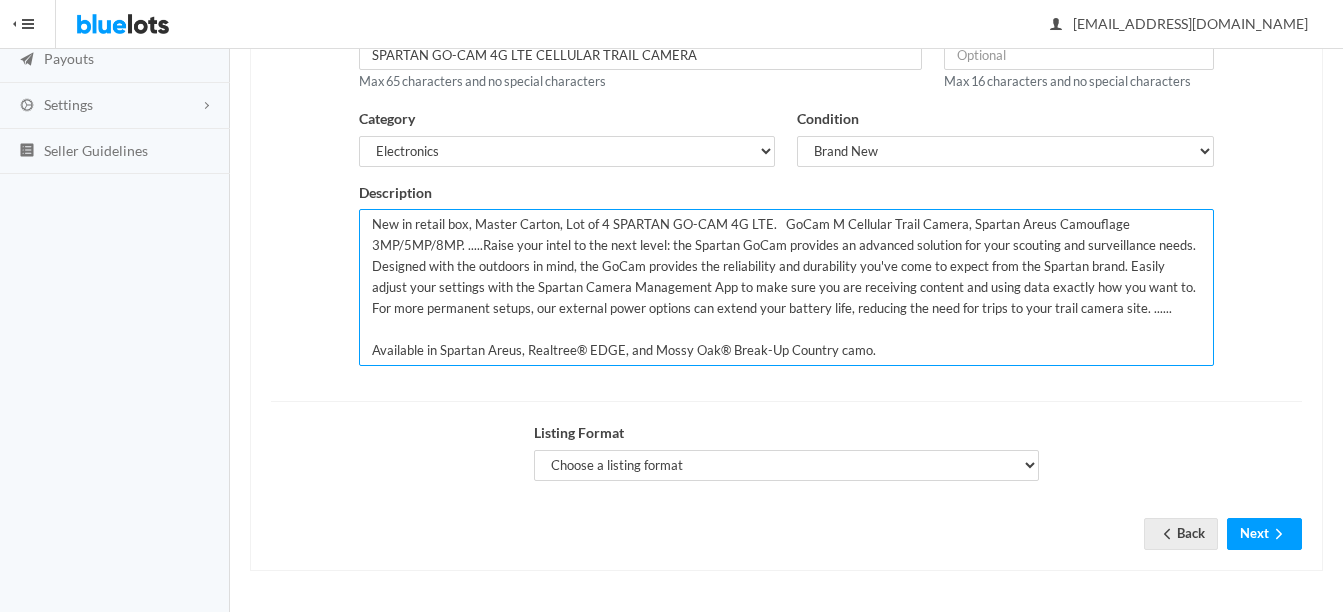 type on "New in retail box, Master Carton, Lot of 4 SPARTAN GO-CAM 4G LTE.   GoCam M Cellular Trail Camera, Spartan Areus Camouflage 3MP/5MP/8MP. .....Raise your intel to the next level: the Spartan GoCam provides an advanced solution for your scouting and surveillance needs. Designed with the outdoors in mind, the GoCam provides the reliability and durability you've come to expect from the Spartan brand. Easily adjust your settings with the Spartan Camera Management App to make sure you are receiving content and using data exactly how you want to. For more permanent setups, our external power options can extend your battery life, reducing the need for trips to your trail camera site. ......
Available in Spartan Areus, Realtree® EDGE, and Mossy Oak® Break-Up Country camo." 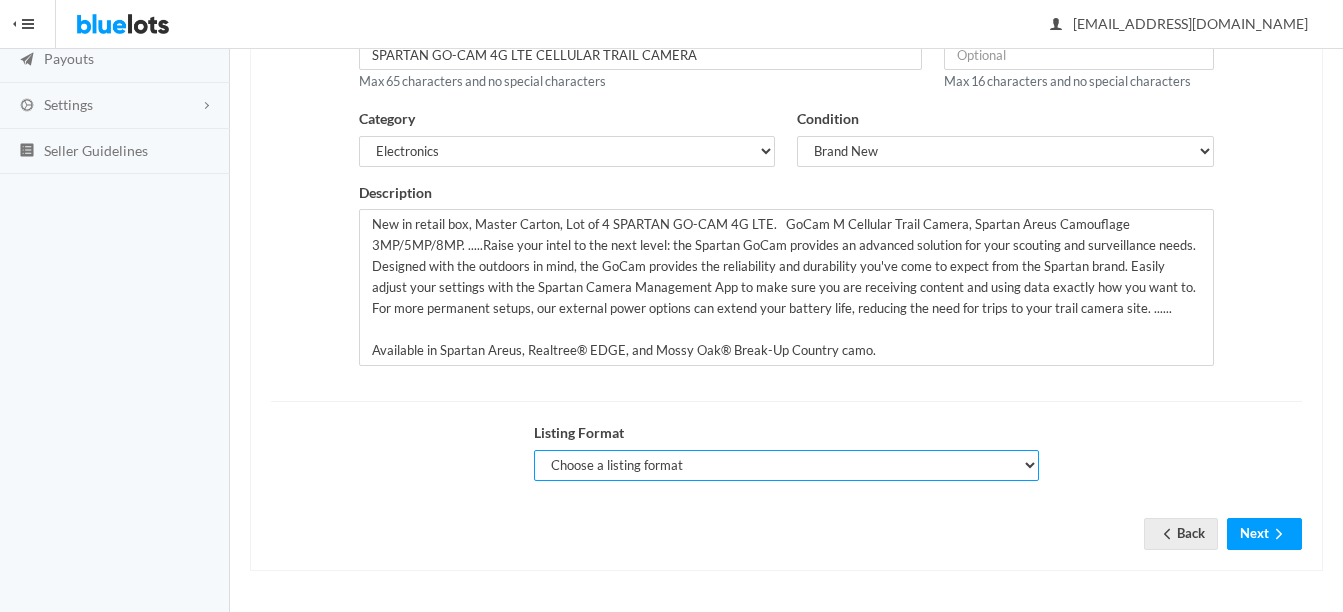 click on "Choose a listing format
Auction
Buy Now" at bounding box center [786, 465] 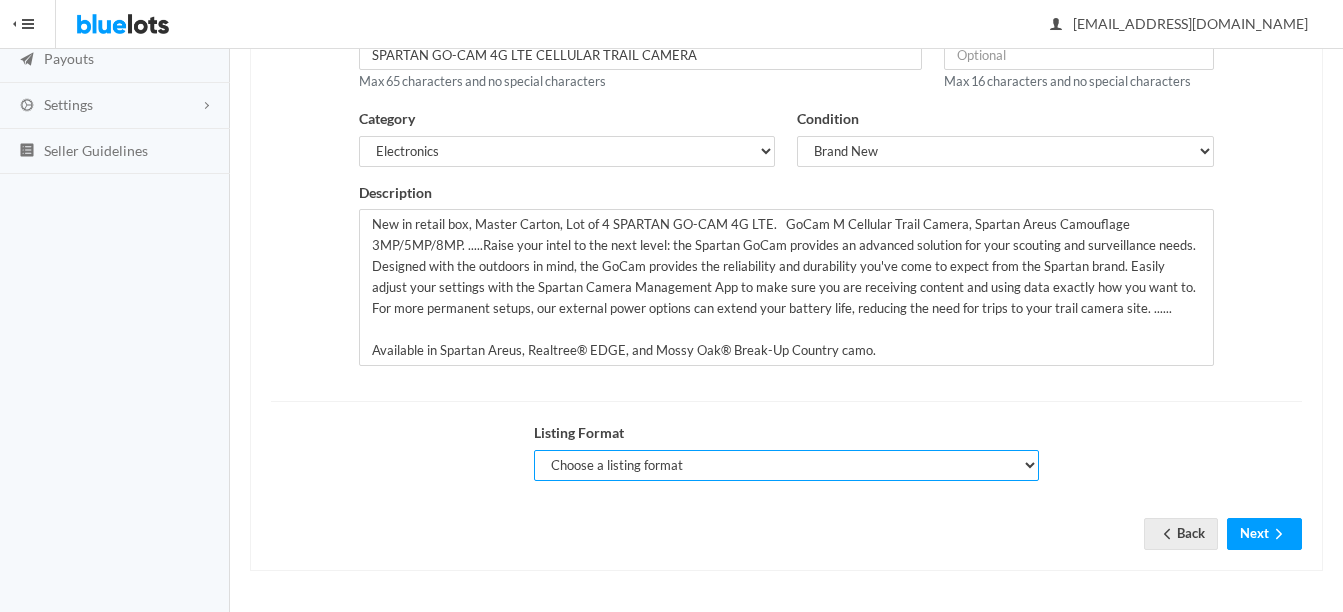 select on "true" 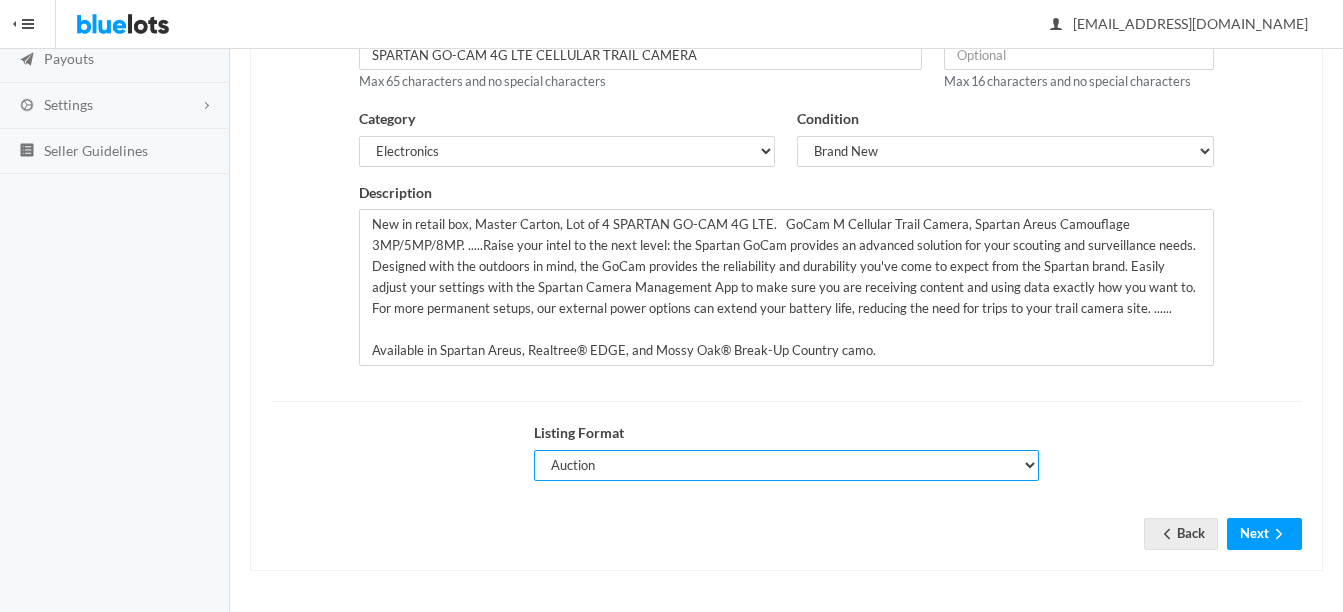 click on "Choose a listing format
Auction
Buy Now" at bounding box center [786, 465] 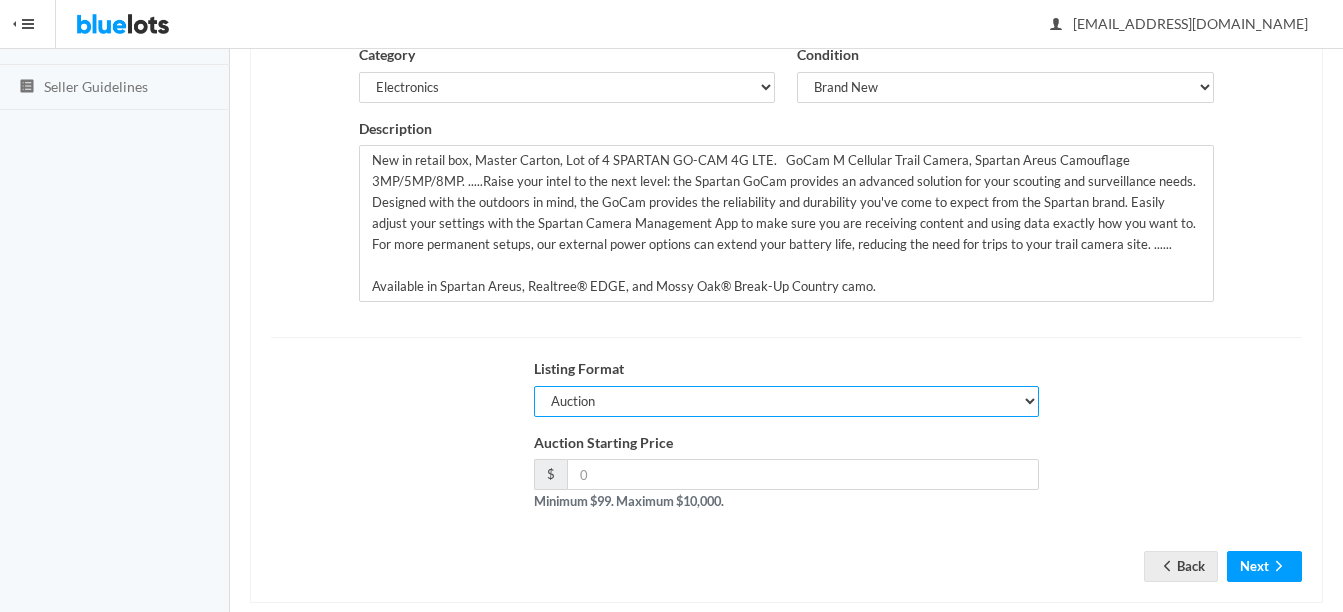 scroll, scrollTop: 406, scrollLeft: 0, axis: vertical 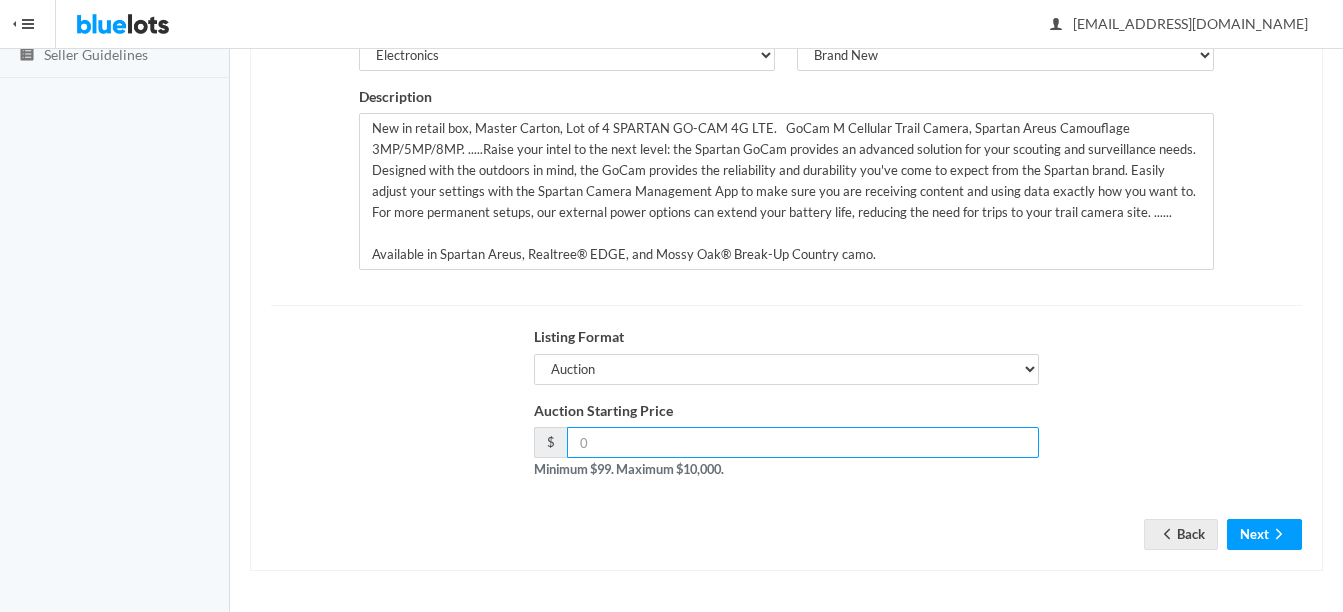 click at bounding box center [803, 442] 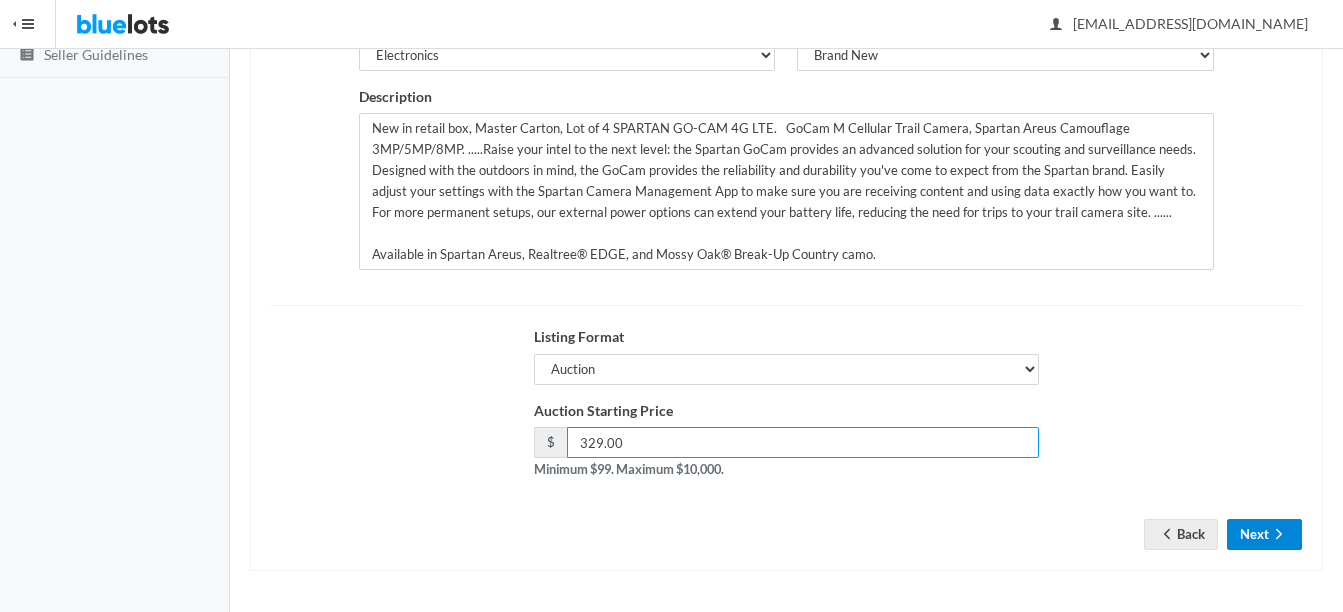 type on "329.00" 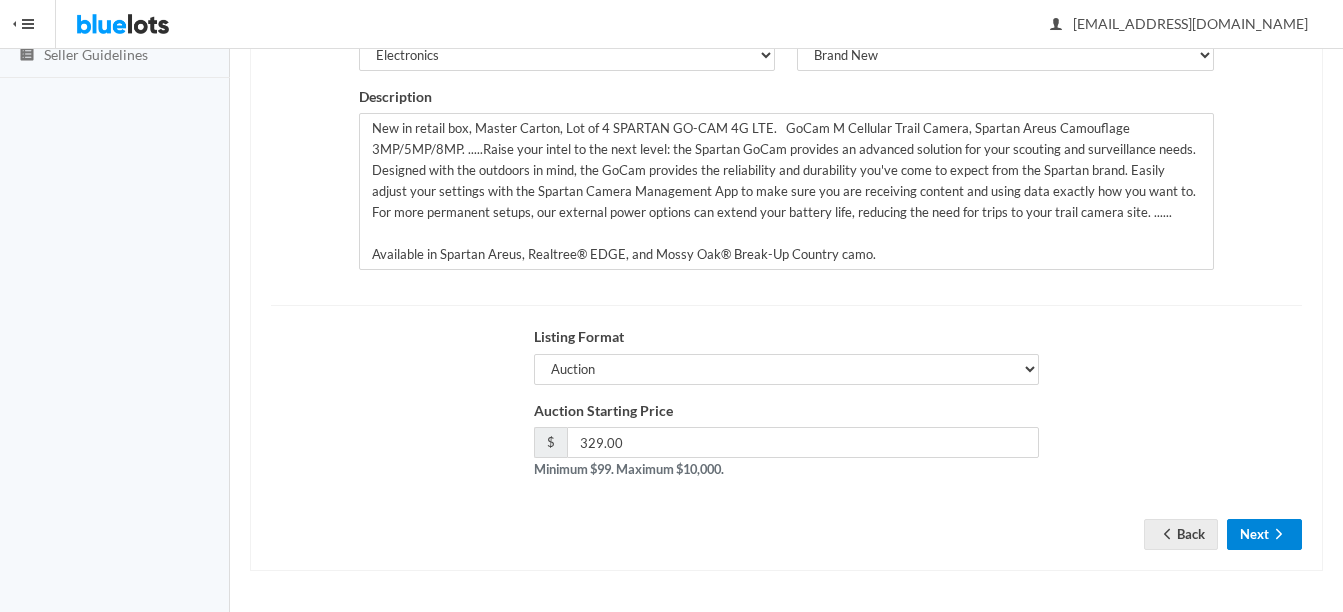 click on "Next" at bounding box center [1264, 534] 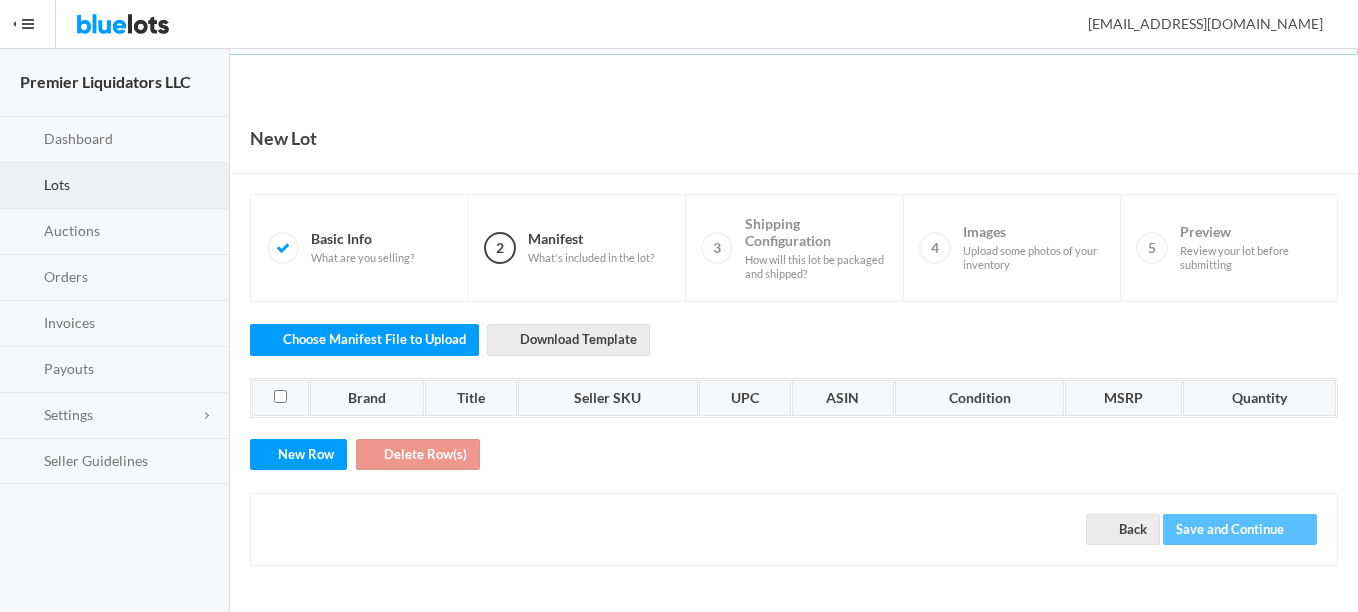 scroll, scrollTop: 0, scrollLeft: 0, axis: both 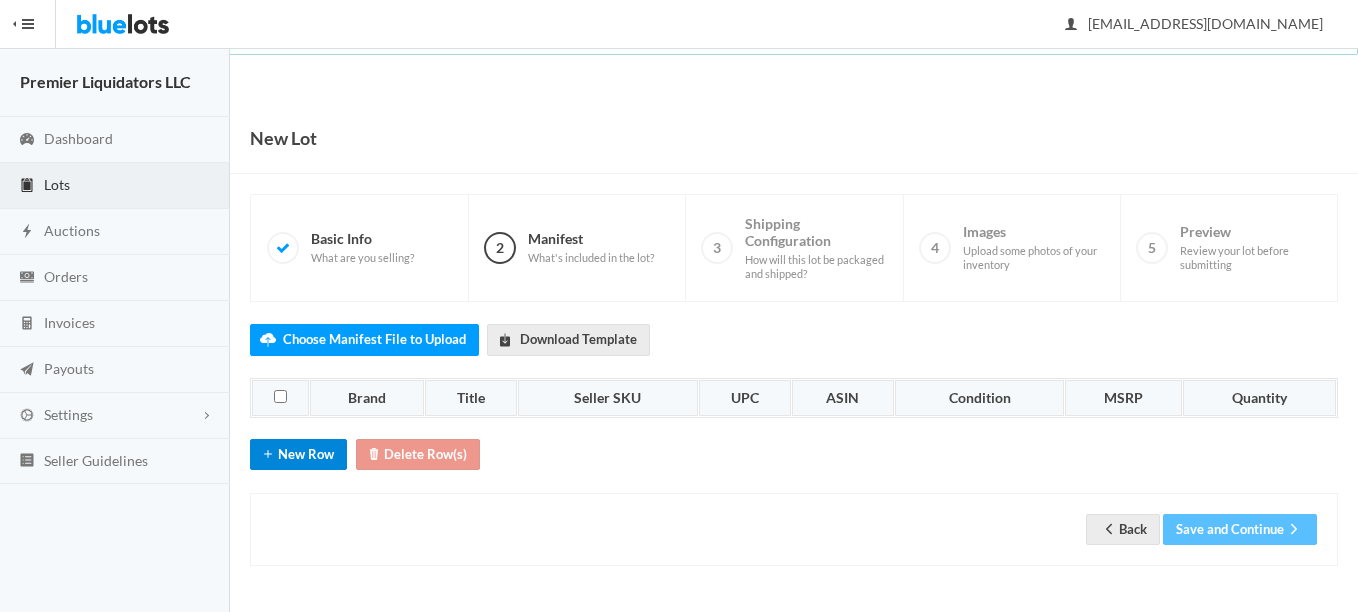 click on "New Row" at bounding box center [298, 454] 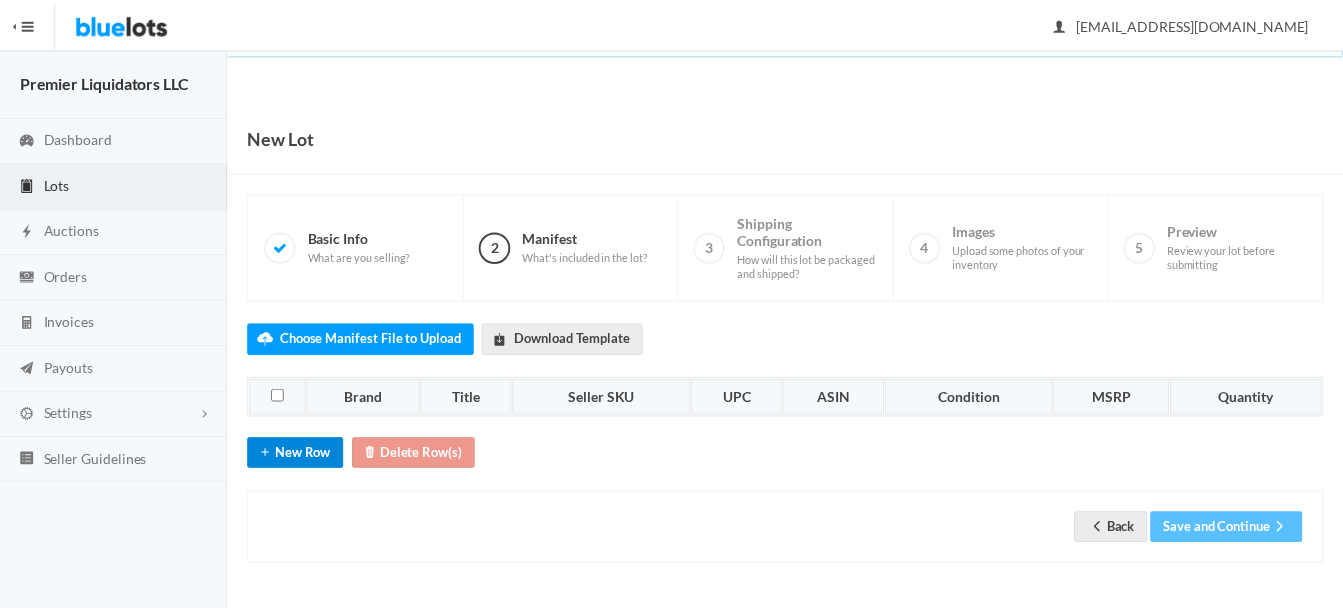 scroll, scrollTop: 31, scrollLeft: 0, axis: vertical 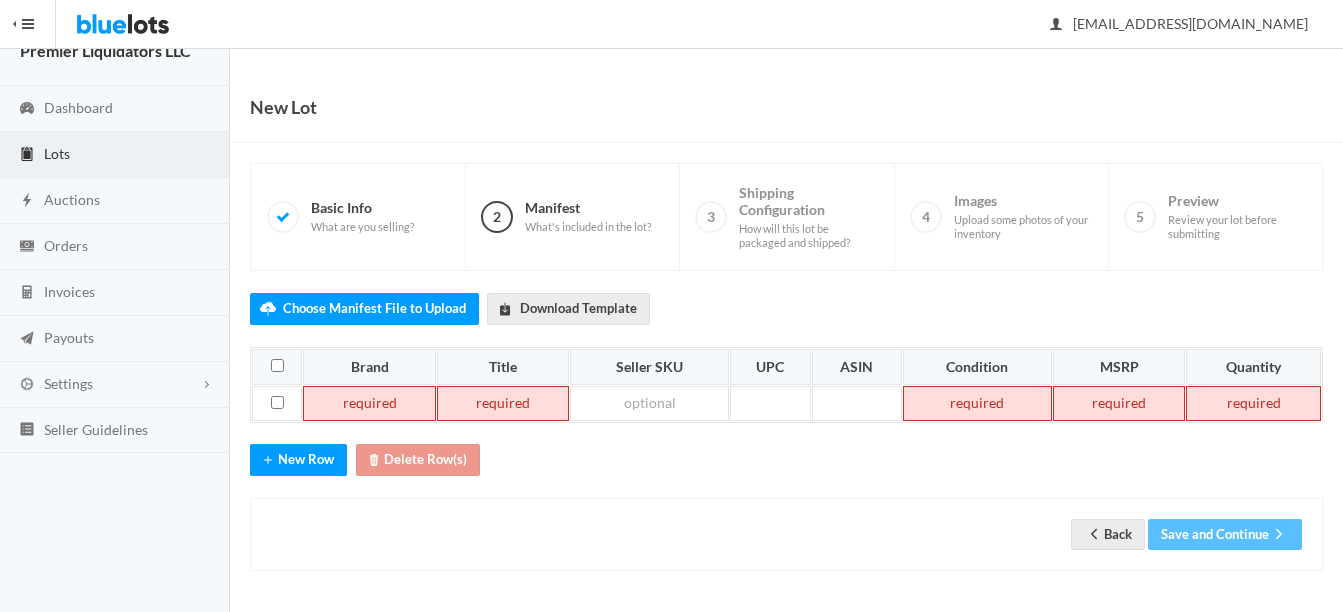 click at bounding box center [369, 404] 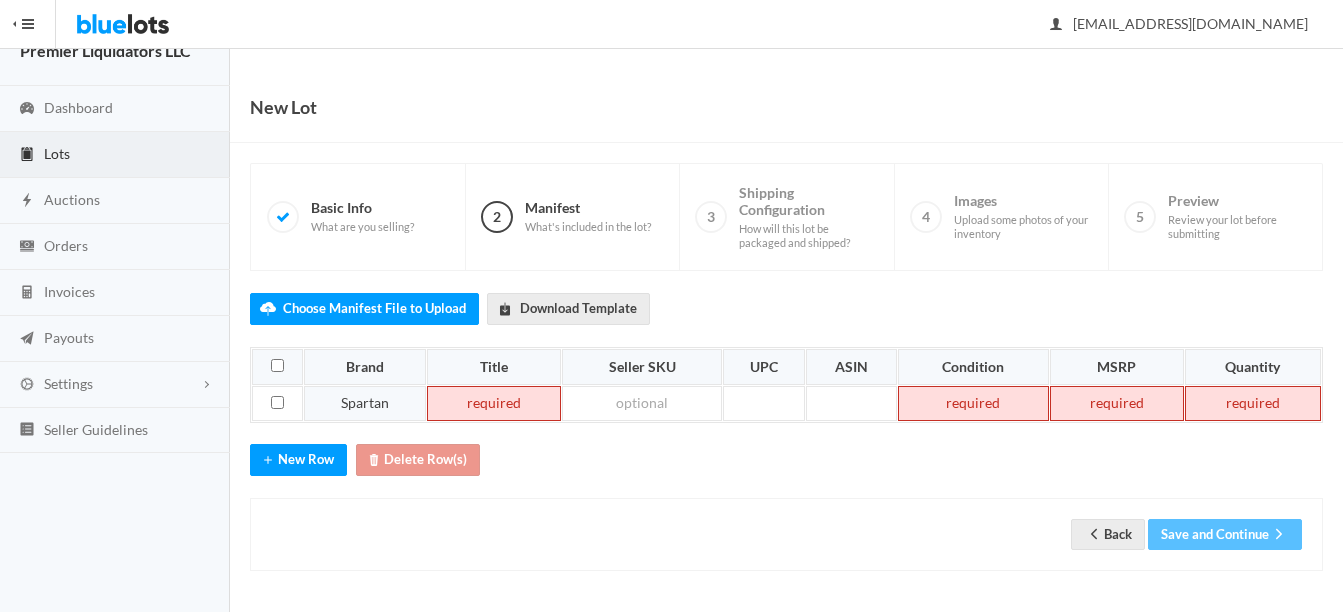 type 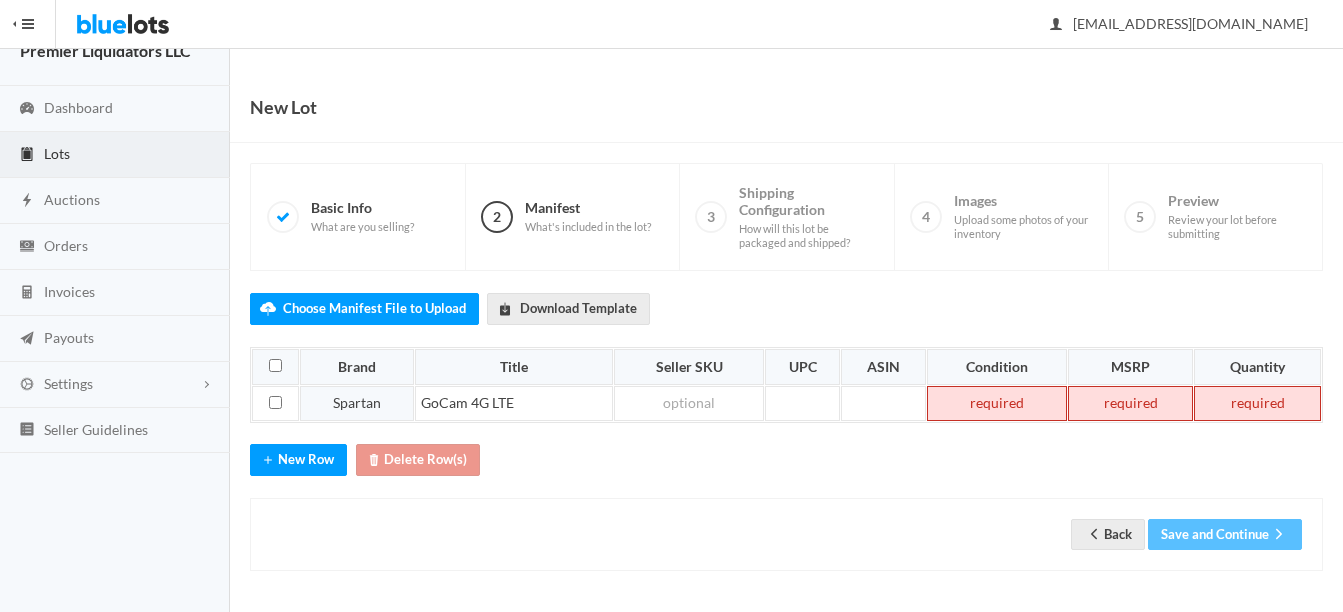 type 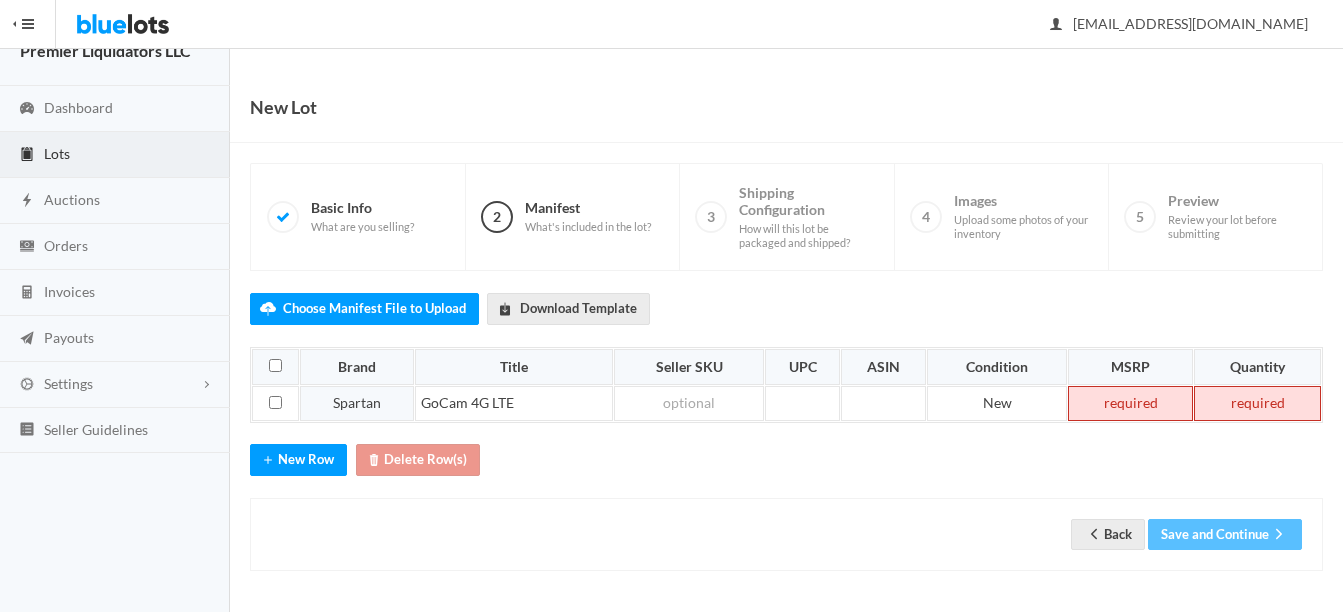 type 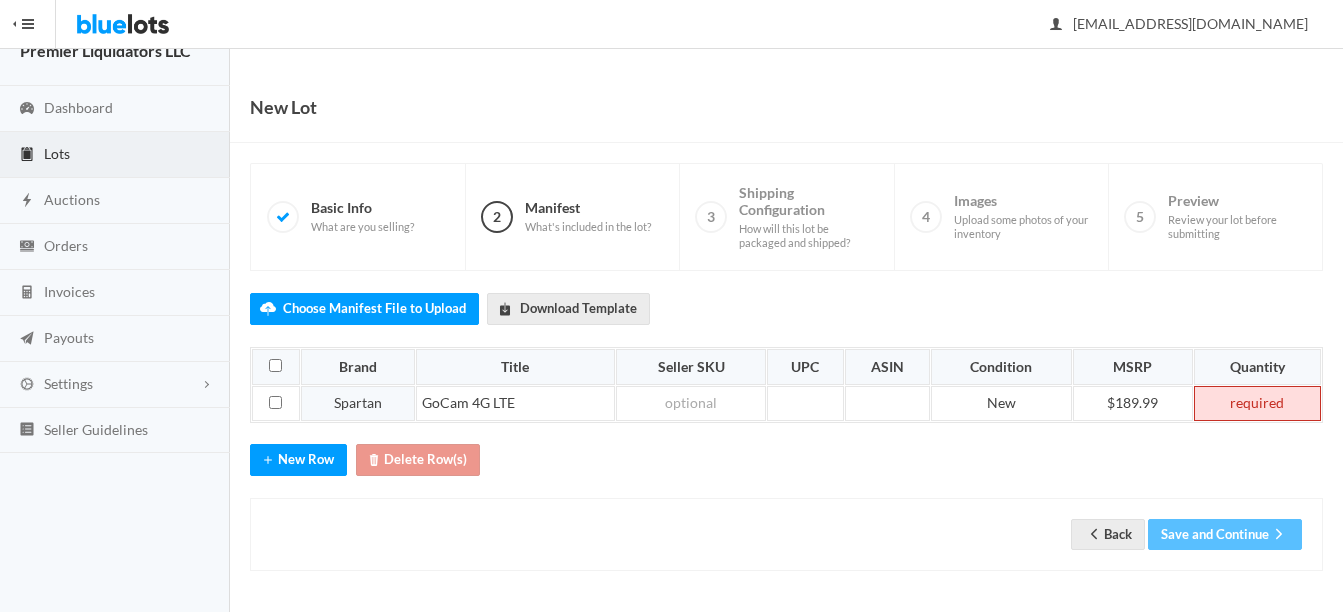 type 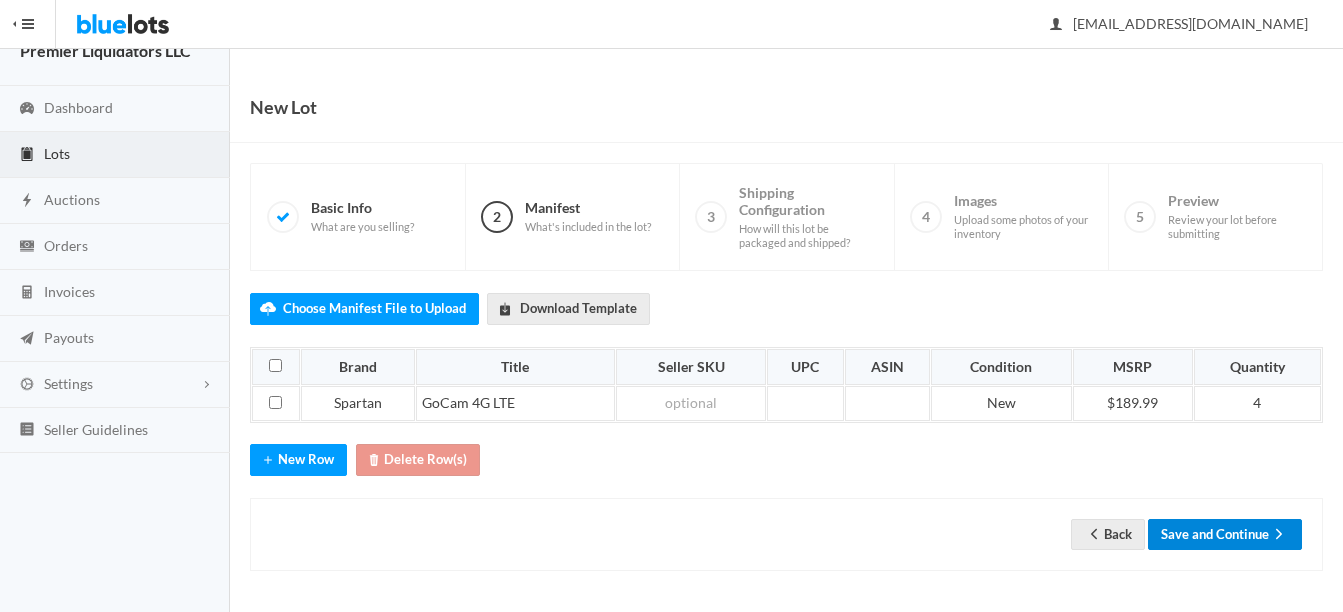 click on "Save and Continue" at bounding box center [1225, 534] 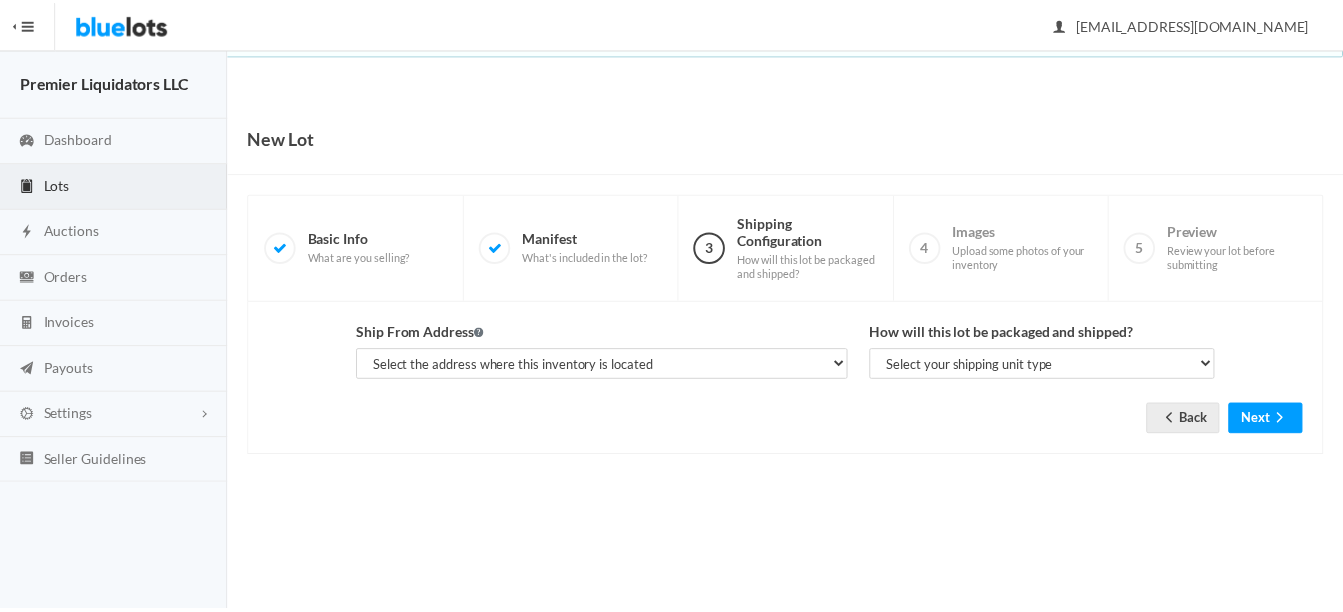 scroll, scrollTop: 0, scrollLeft: 0, axis: both 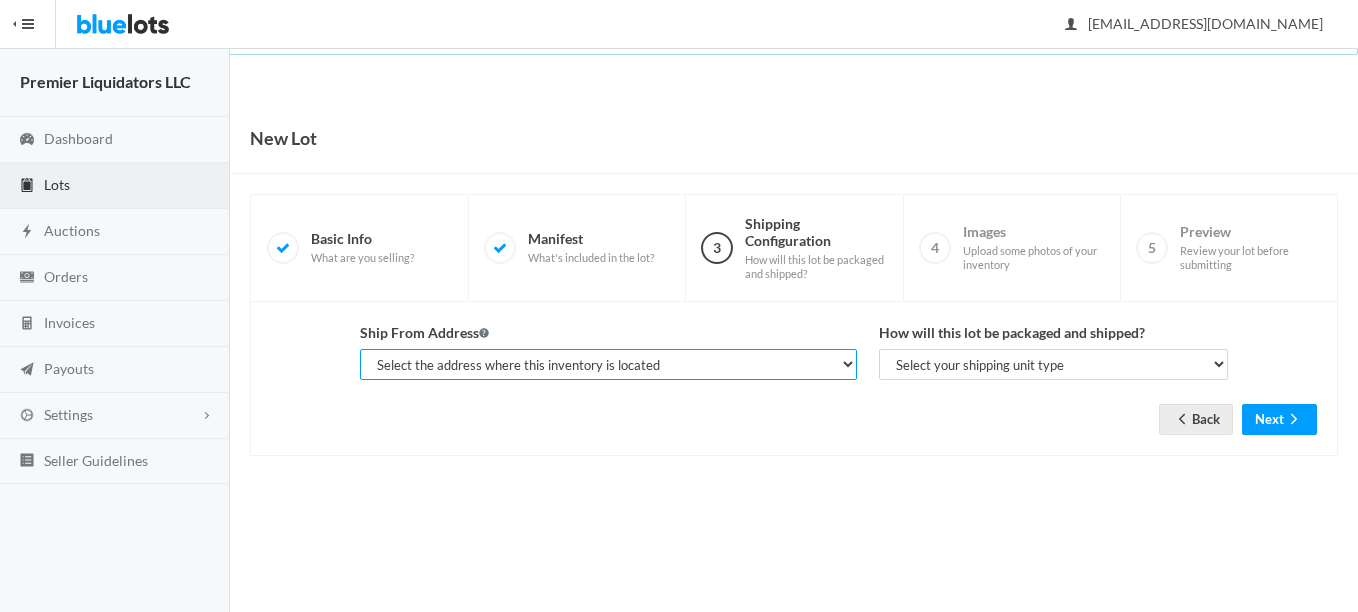 click on "Select the address where this inventory is located
Premier Liquidatores, 398 E Dania Beach Blvd Ste 182BLBD, Dania, FL, 33004-3051
Premier Piquidators, 1440 S Dixie Hwy # 1123, Hollywood, FL, 33020-6257
Marlene Mollinedo, Premier Liquidators LLC, 1440 S Dixie Hwy # 1128, Hollywood, FL, 33020-6257
Marlene Mollinedo, Premier Liquidators LLC, 1804 Volunteer Pkwy, Bristol, TN, 37620-6309" at bounding box center [608, 364] 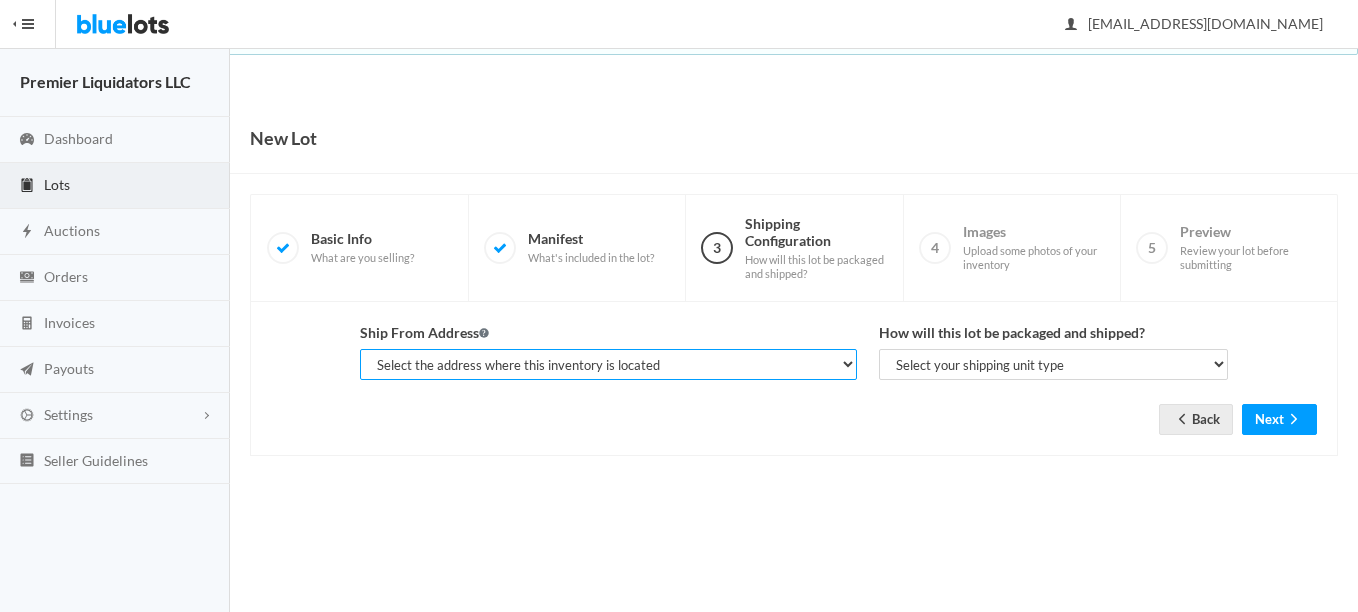 select on "25095" 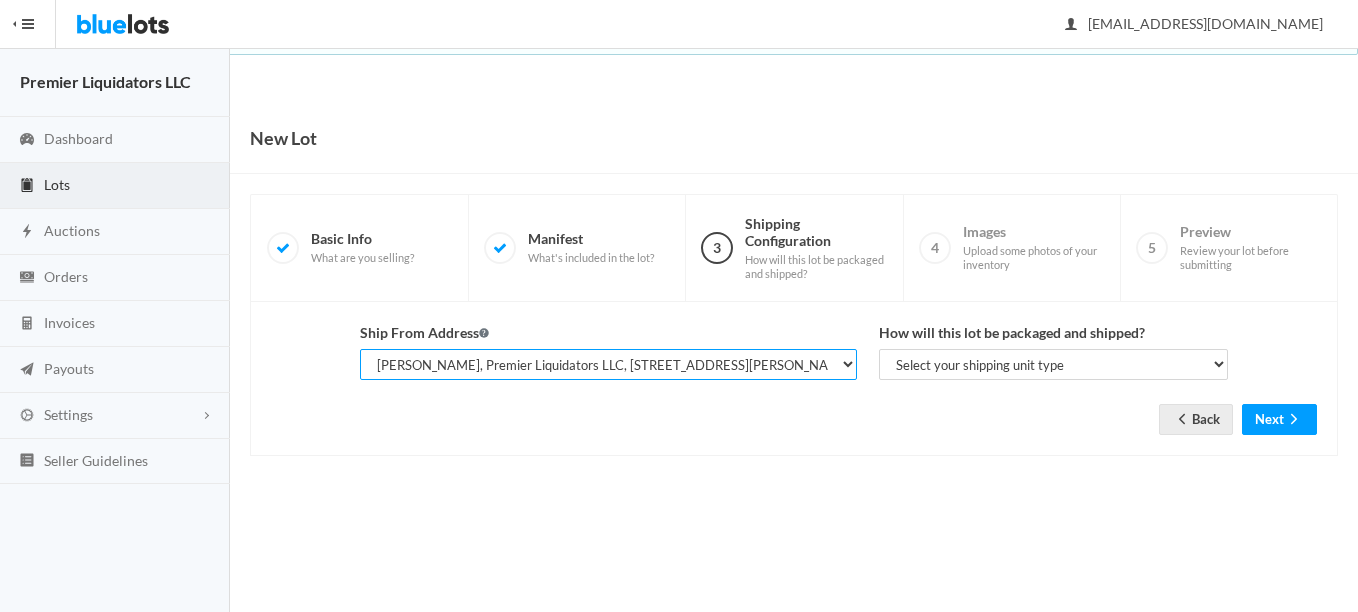 click on "Select the address where this inventory is located
Premier Liquidatores, 398 E Dania Beach Blvd Ste 182BLBD, Dania, FL, 33004-3051
Premier Piquidators, 1440 S Dixie Hwy # 1123, Hollywood, FL, 33020-6257
Marlene Mollinedo, Premier Liquidators LLC, 1440 S Dixie Hwy # 1128, Hollywood, FL, 33020-6257
Marlene Mollinedo, Premier Liquidators LLC, 1804 Volunteer Pkwy, Bristol, TN, 37620-6309" at bounding box center (608, 364) 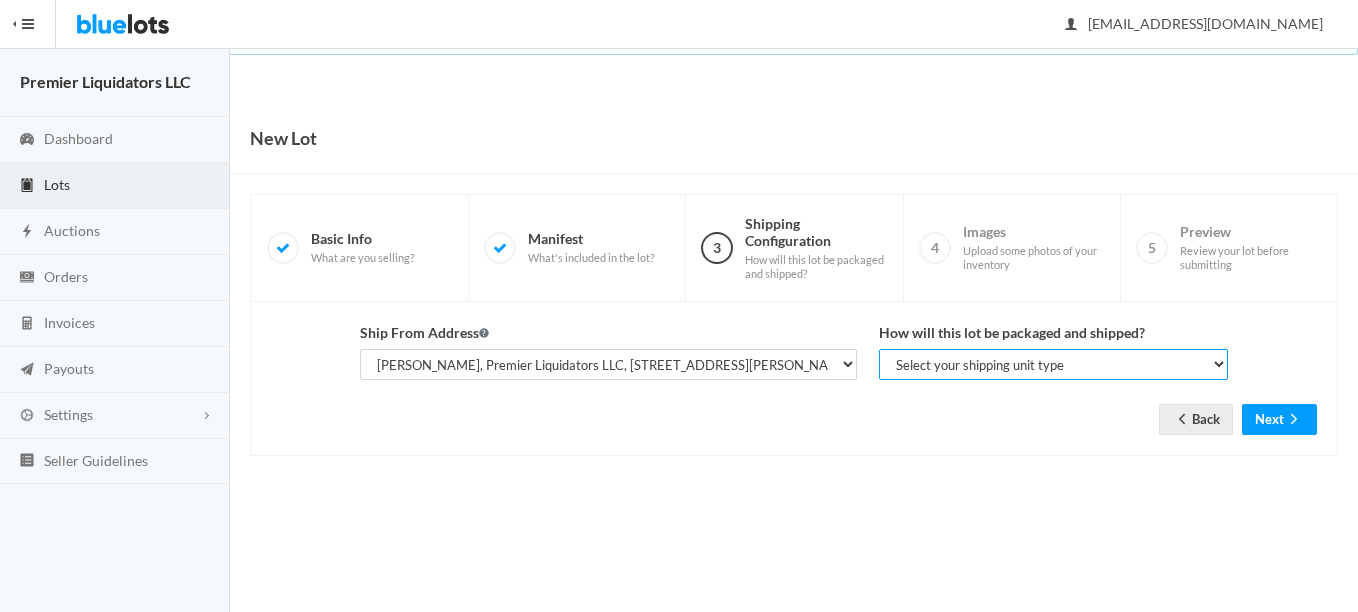click on "Select your shipping unit type
Parcel
Pallet
Truckload" at bounding box center [1053, 364] 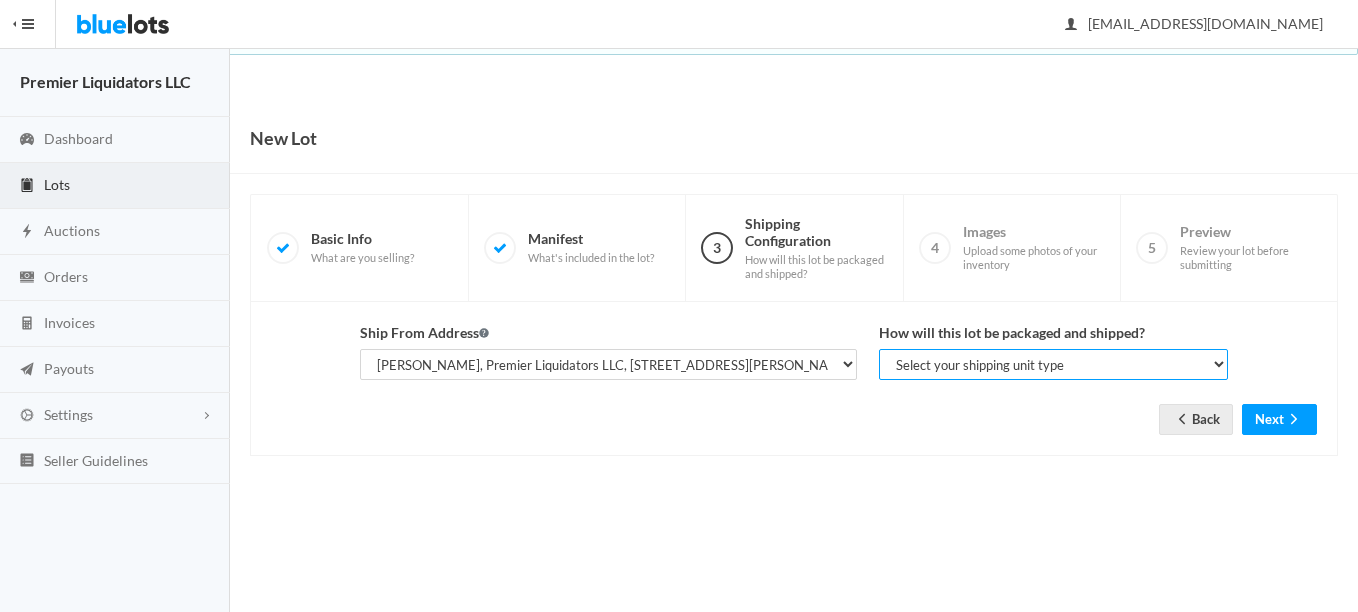 select on "parcel" 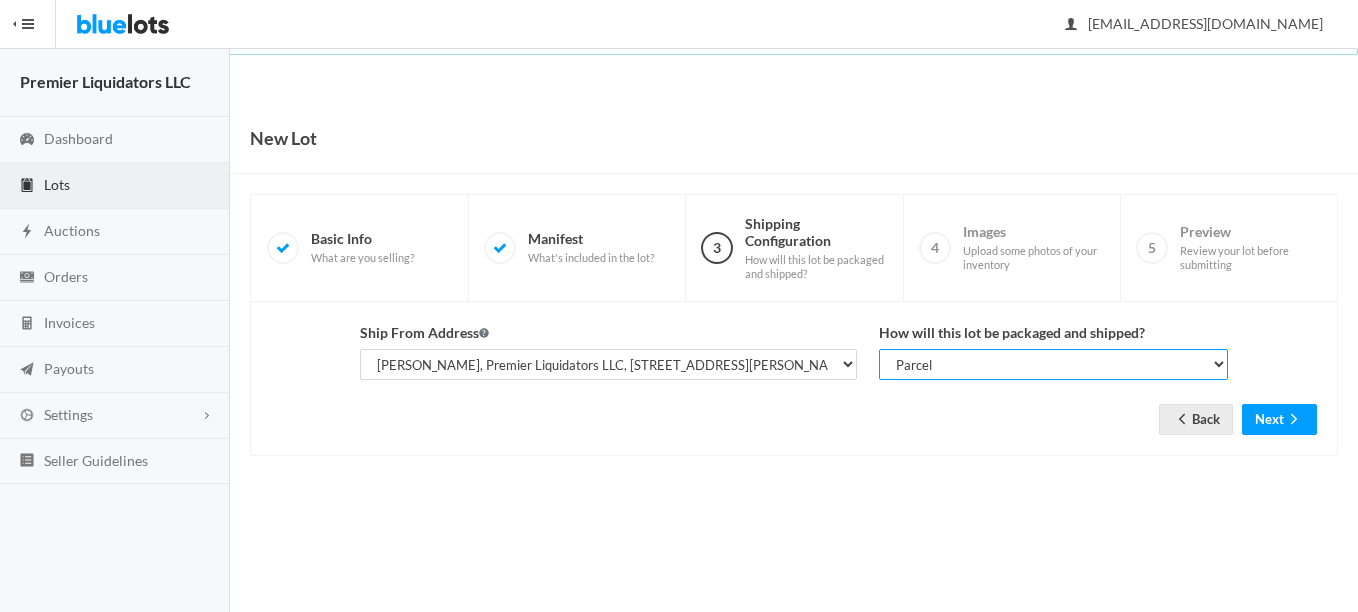 click on "Select your shipping unit type
Parcel
Pallet
Truckload" at bounding box center (1053, 364) 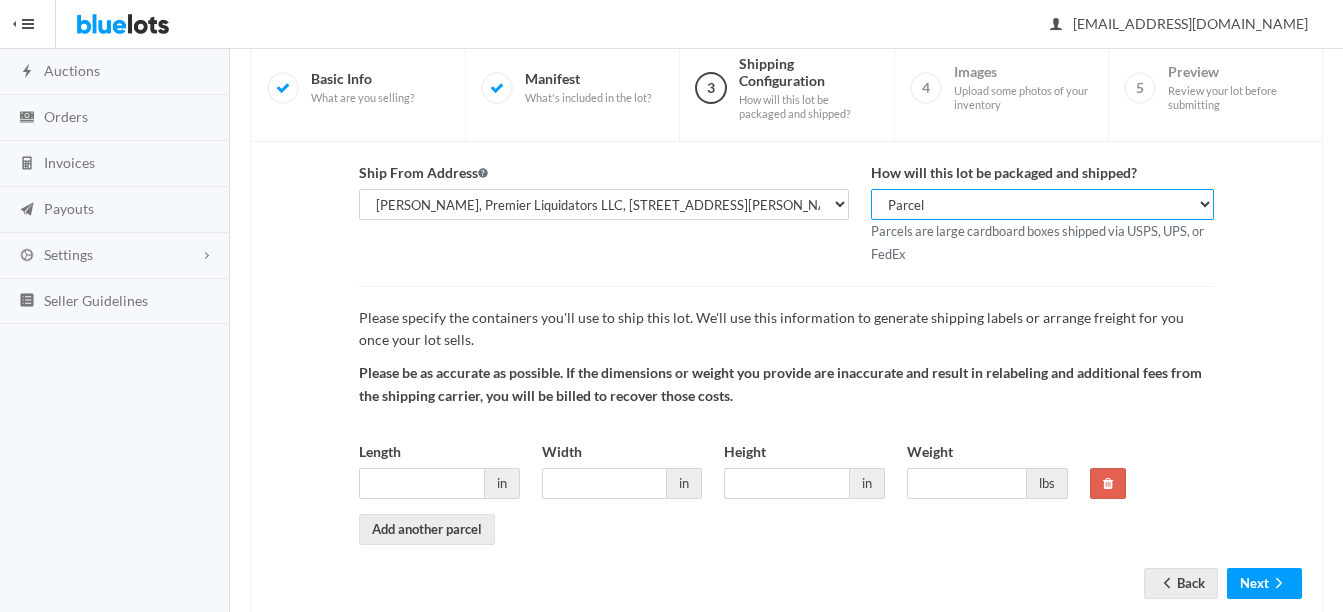scroll, scrollTop: 200, scrollLeft: 0, axis: vertical 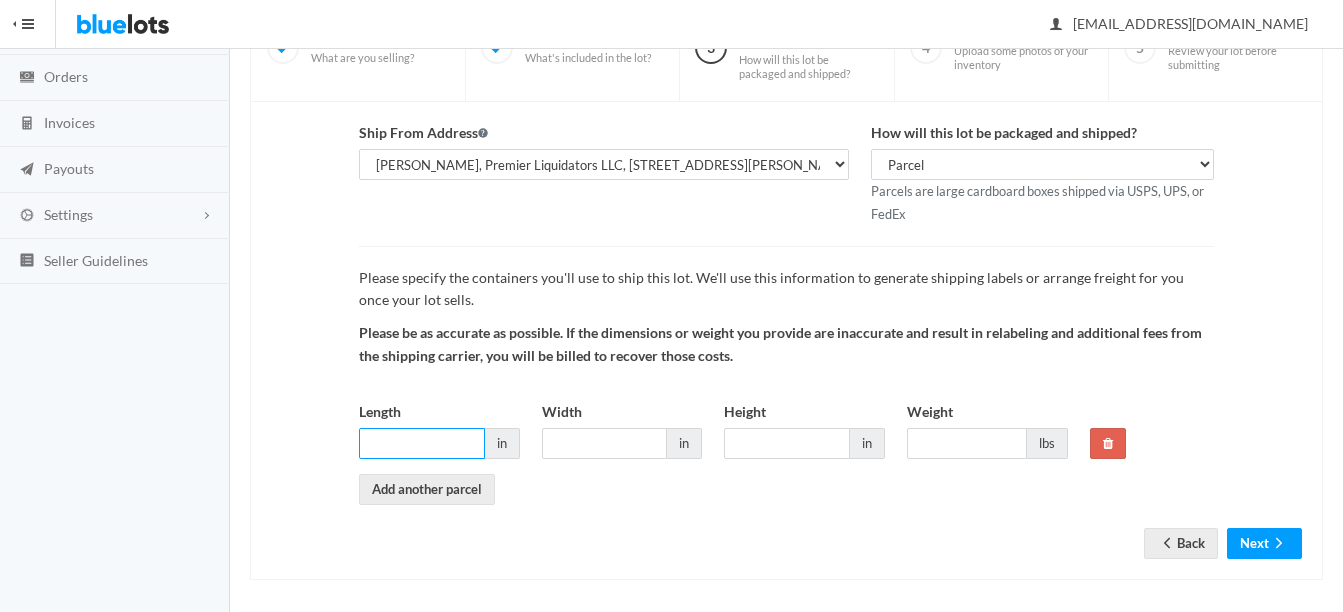 click on "Length" at bounding box center (422, 443) 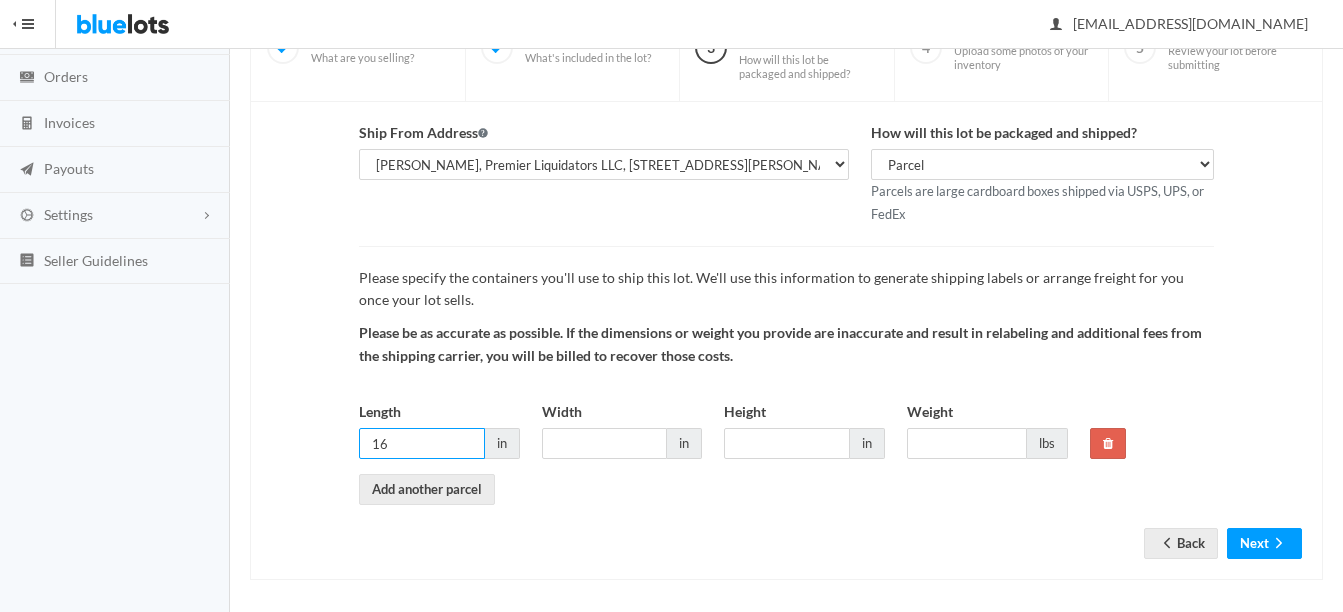 type on "16" 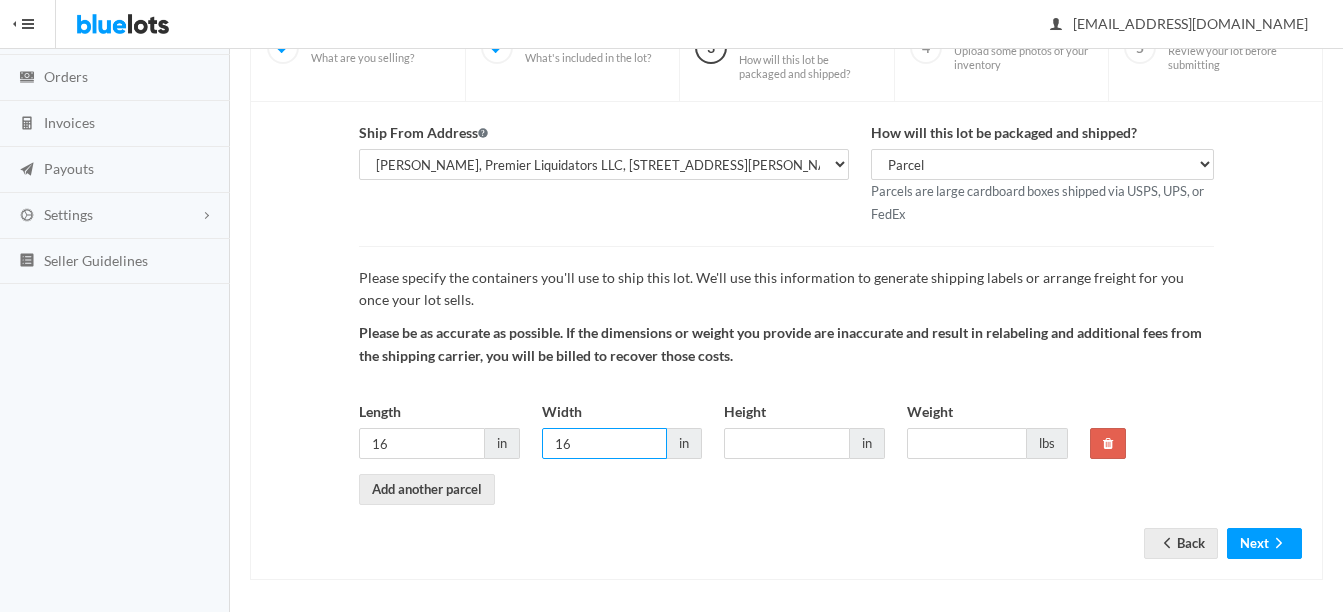 type on "16" 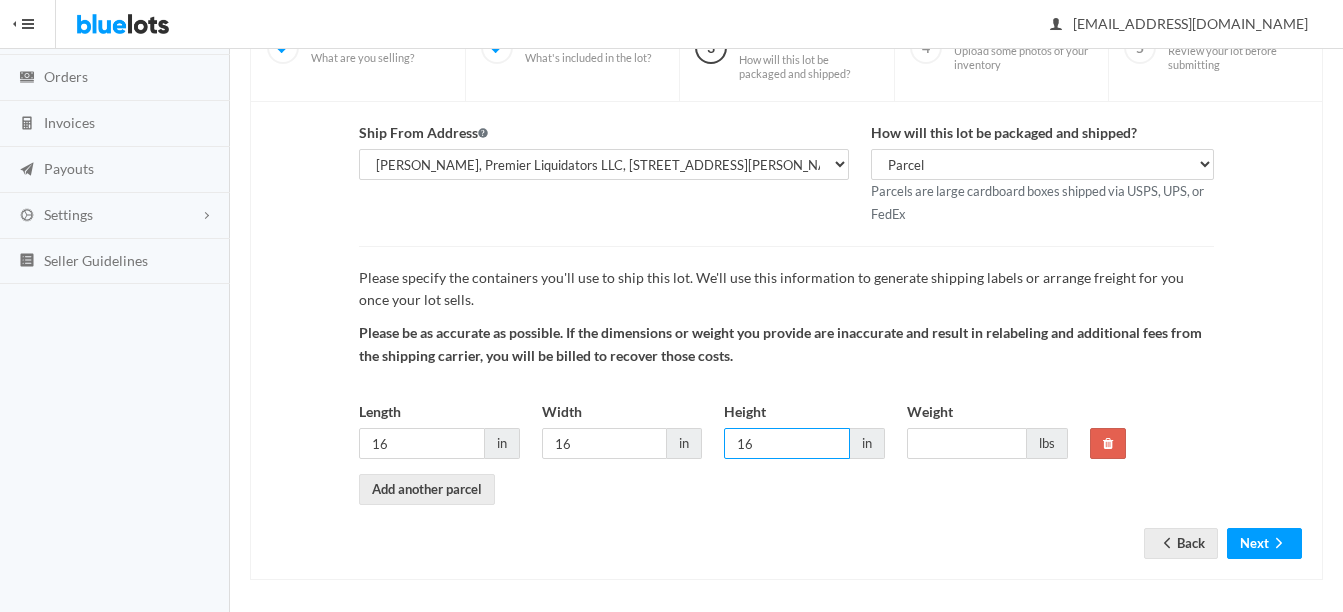 type on "16" 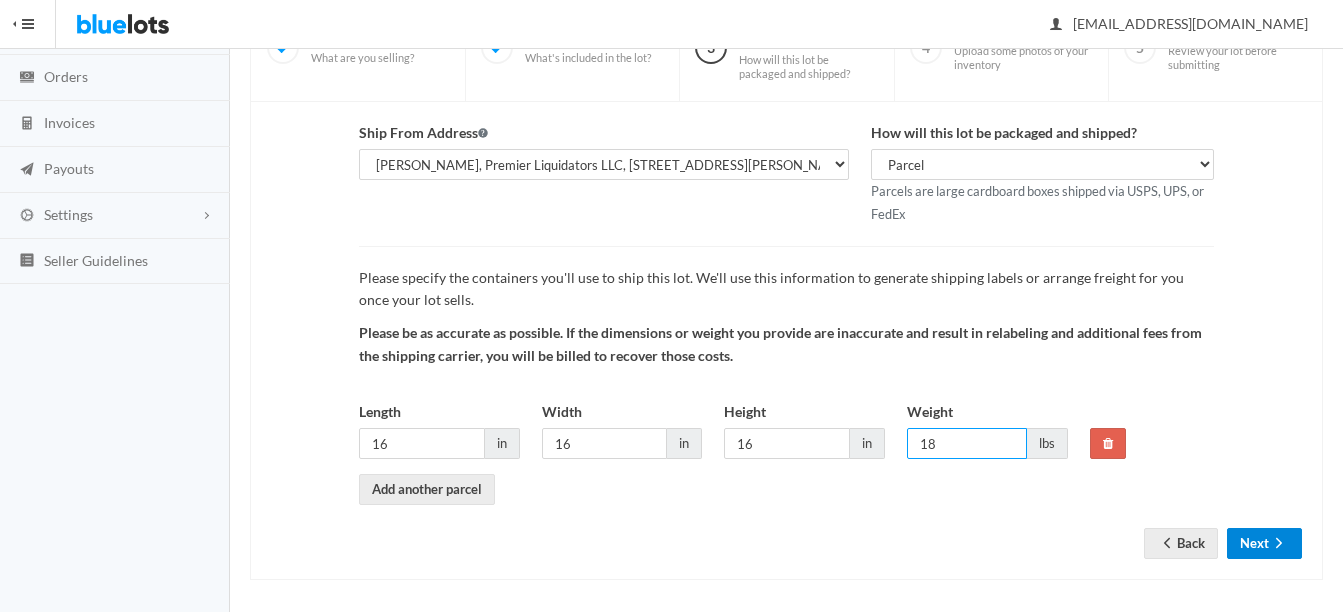 type on "18" 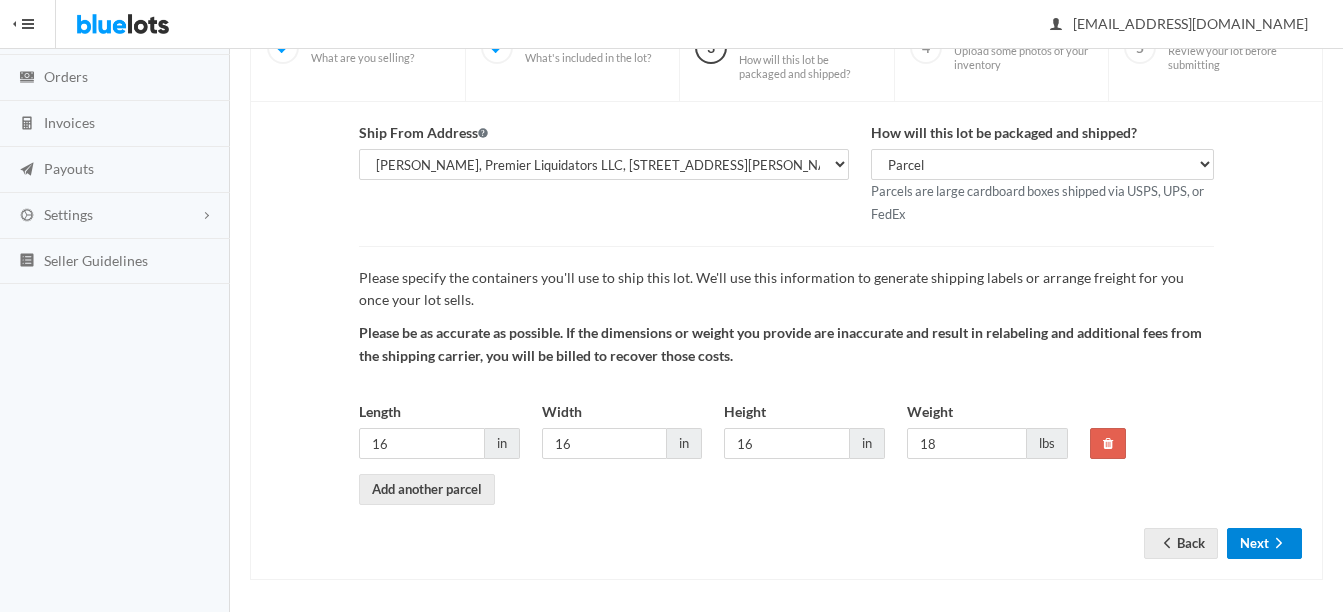 click 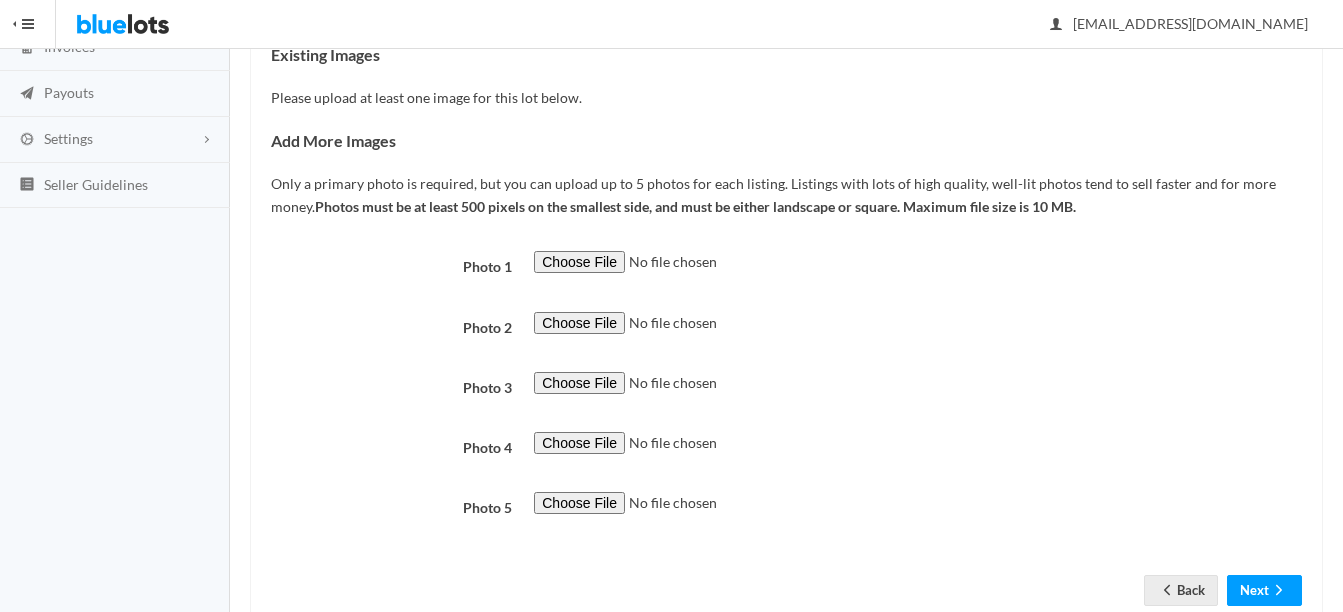 scroll, scrollTop: 300, scrollLeft: 0, axis: vertical 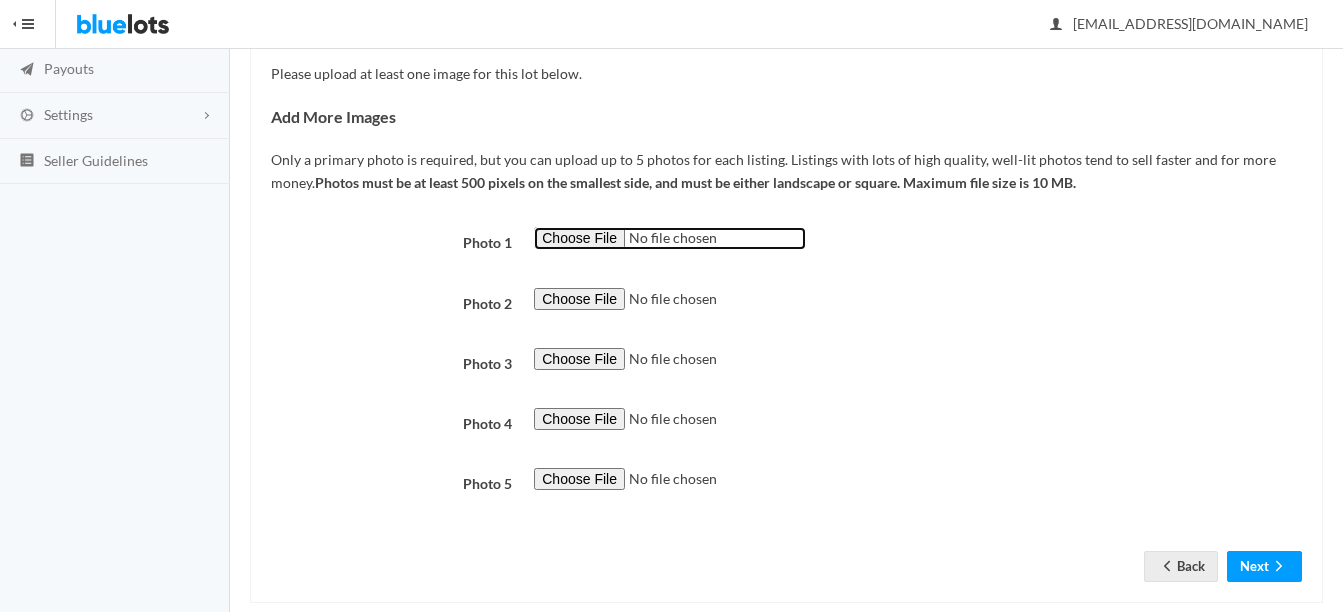 click at bounding box center (670, 238) 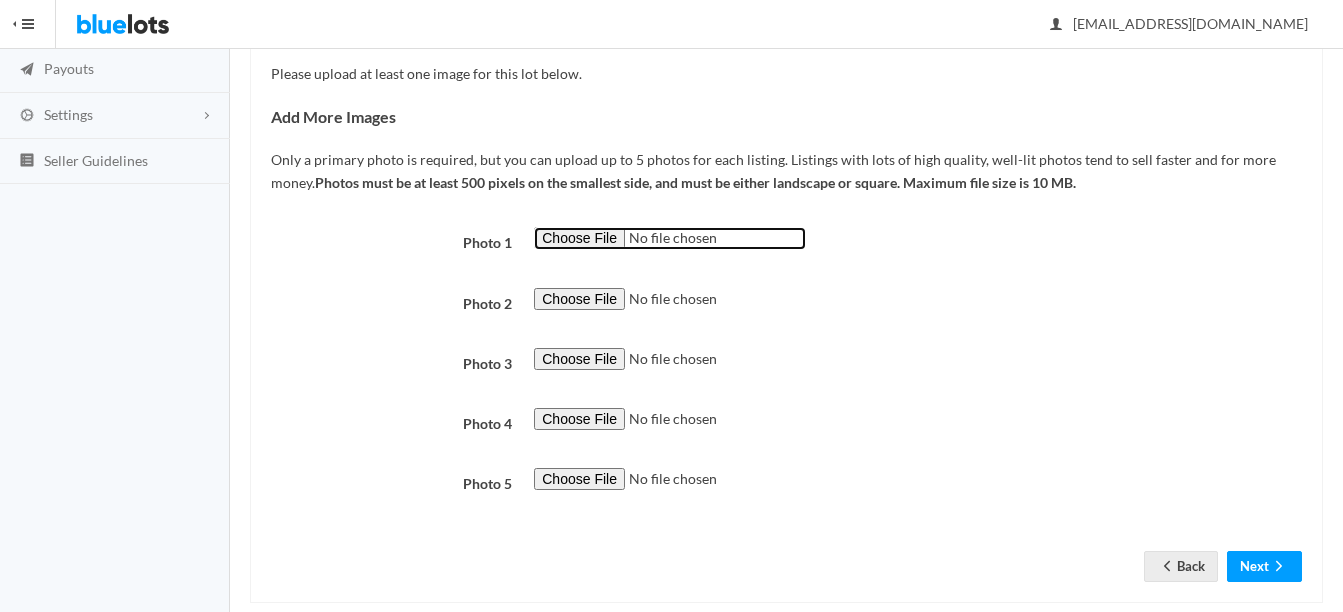 click at bounding box center (670, 238) 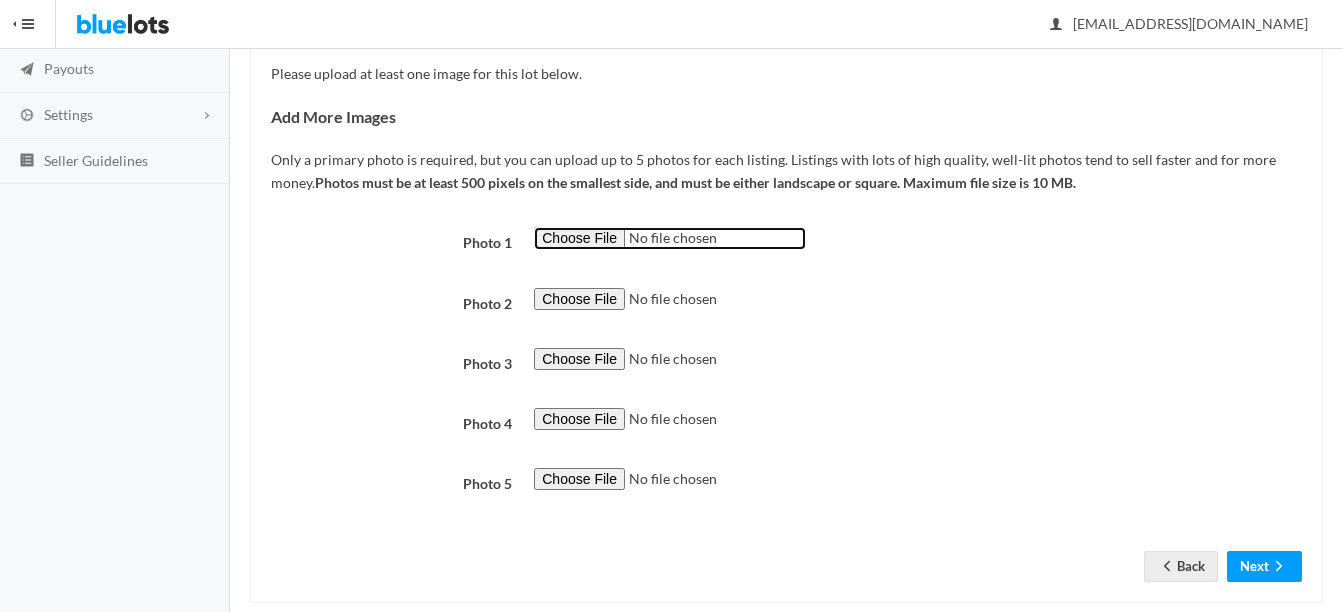 type on "C:\fakepath\thumbnail - 2025-07-29T081358.919.jpg" 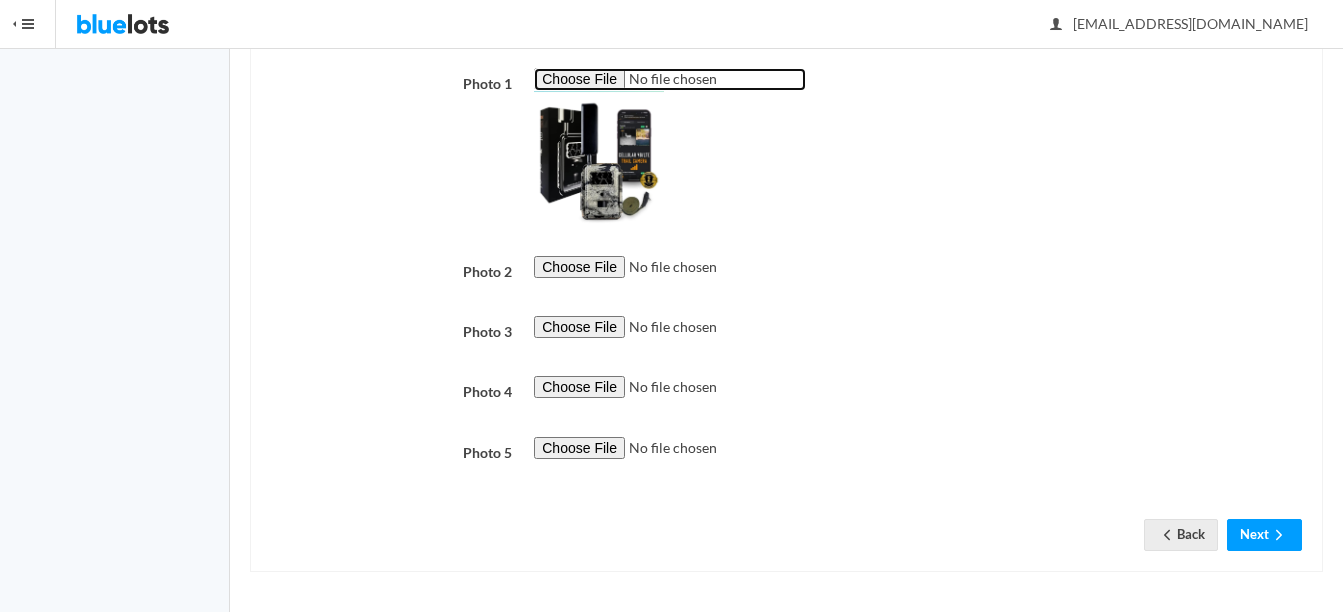 scroll, scrollTop: 460, scrollLeft: 0, axis: vertical 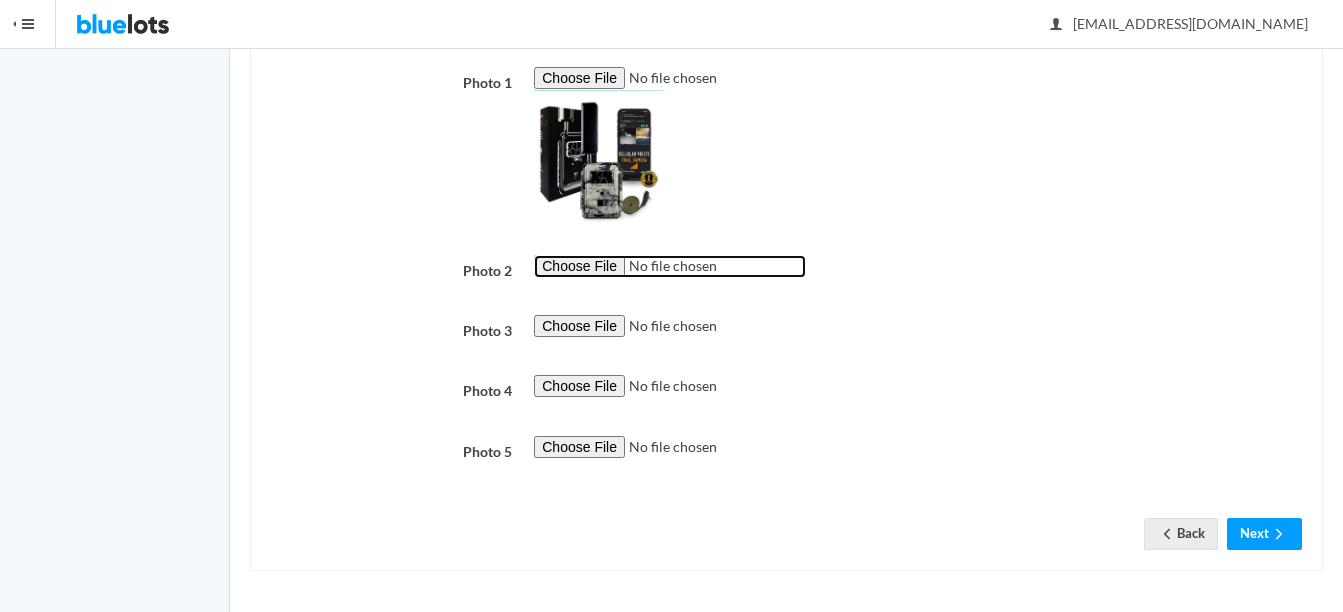 click at bounding box center [670, 266] 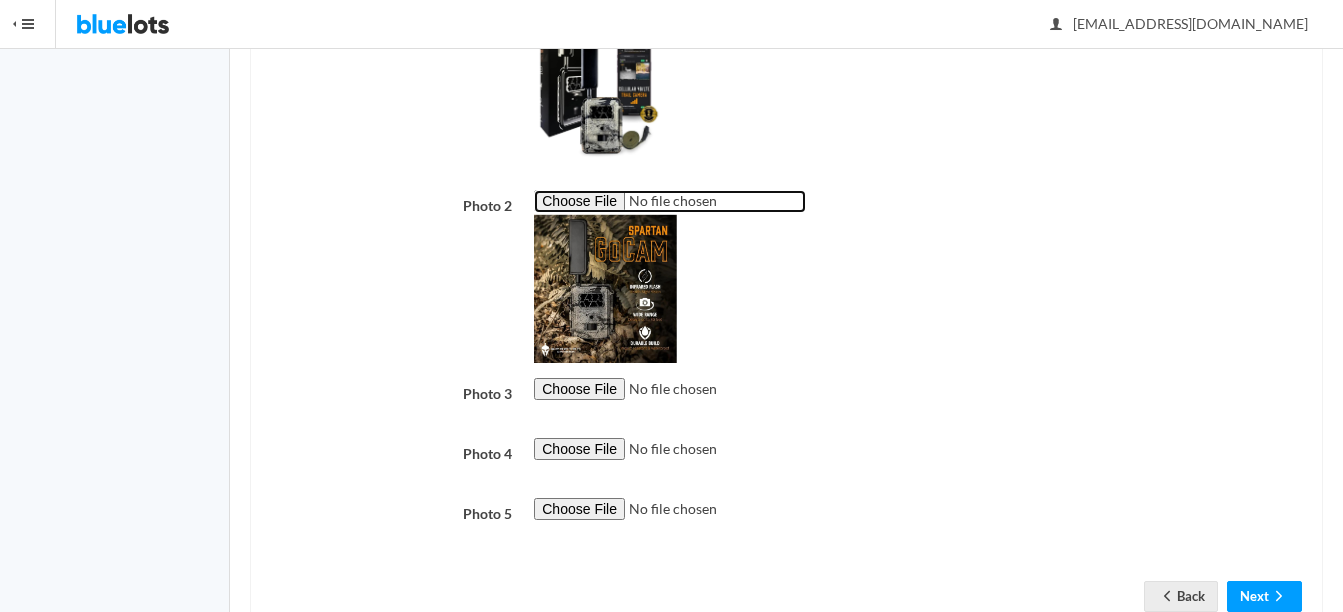 scroll, scrollTop: 560, scrollLeft: 0, axis: vertical 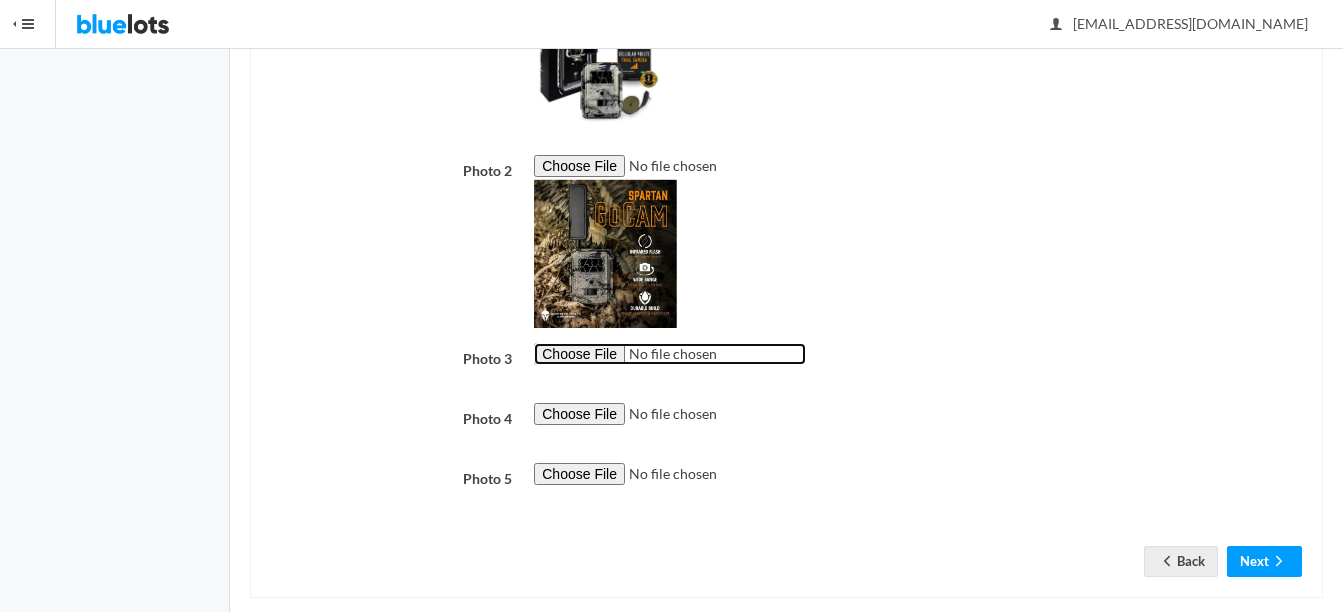 click at bounding box center (670, 354) 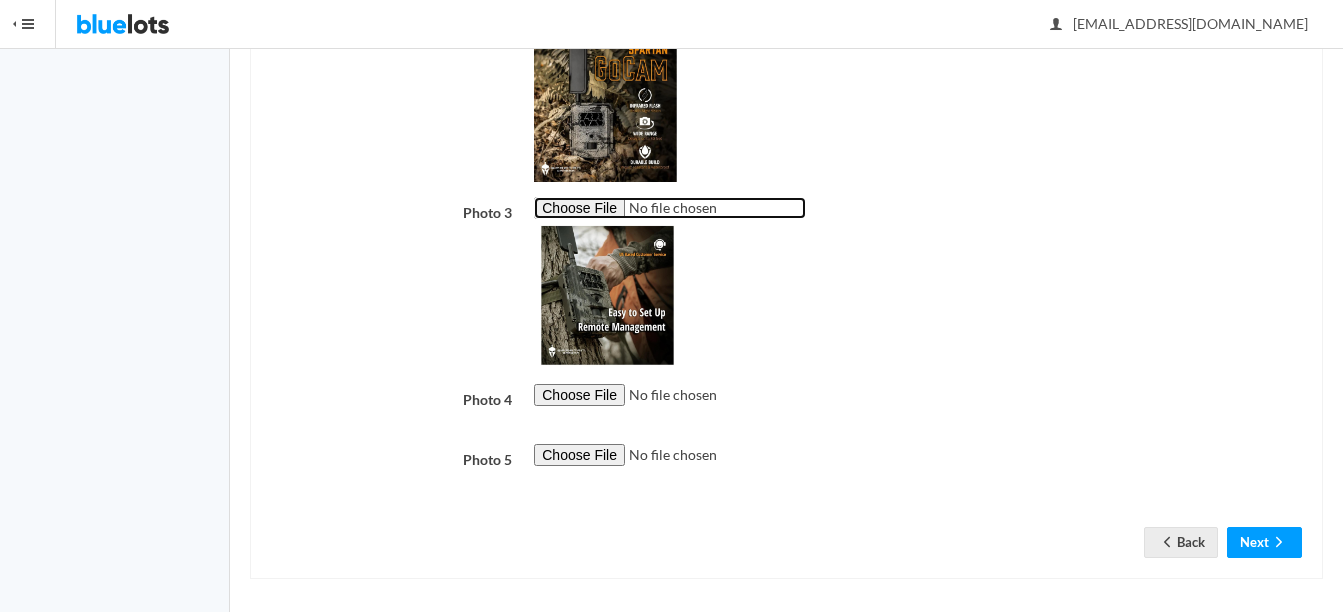 scroll, scrollTop: 714, scrollLeft: 0, axis: vertical 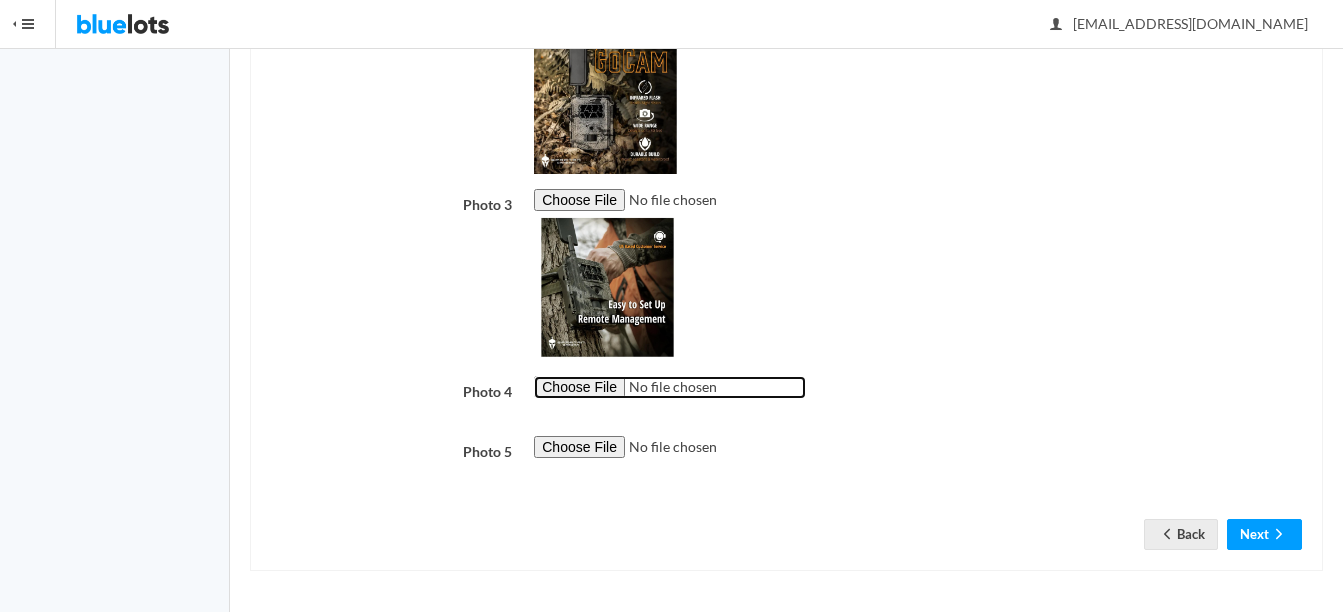 click at bounding box center (670, 387) 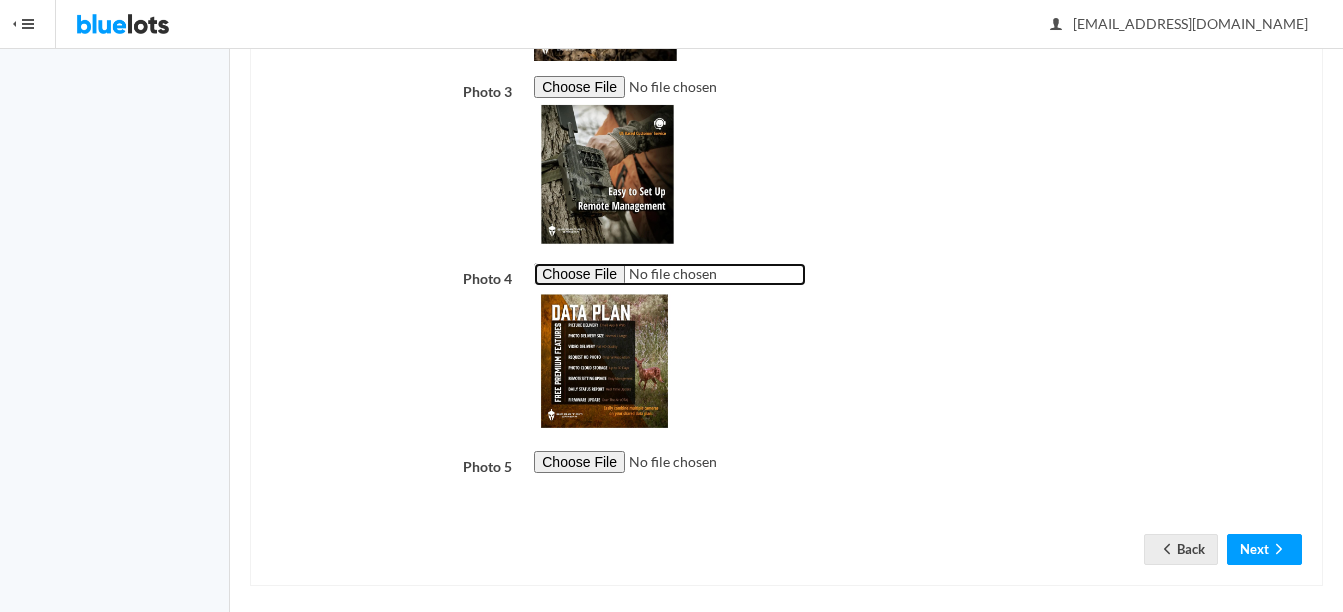 scroll, scrollTop: 842, scrollLeft: 0, axis: vertical 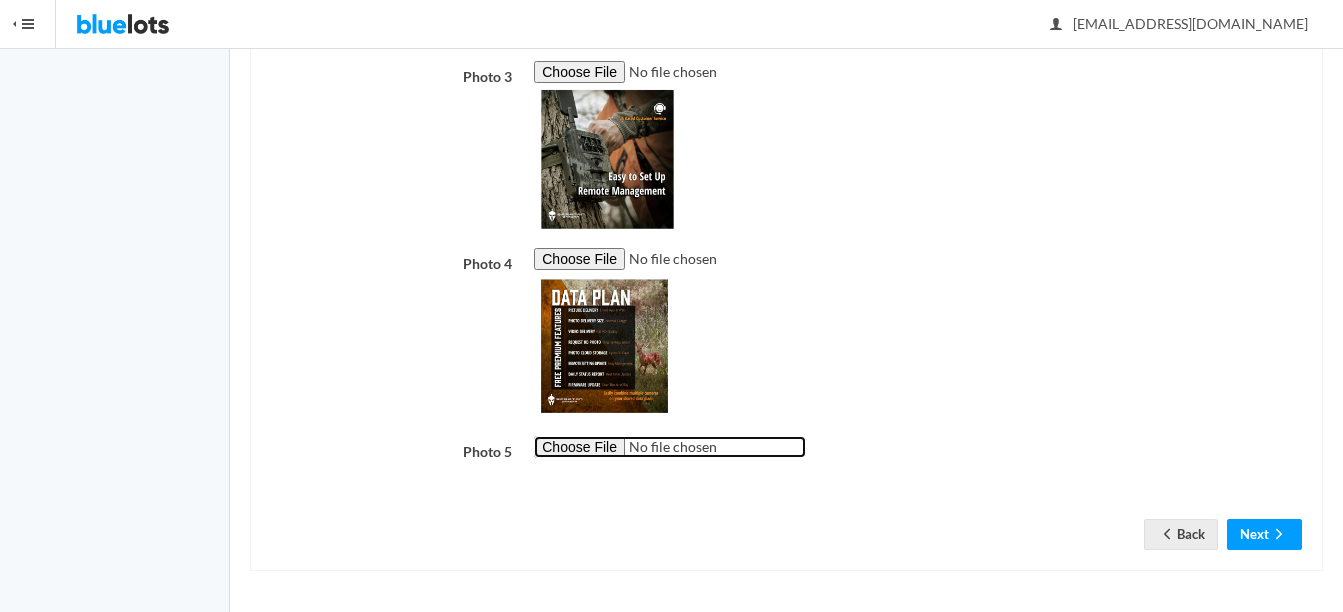 click at bounding box center [670, 447] 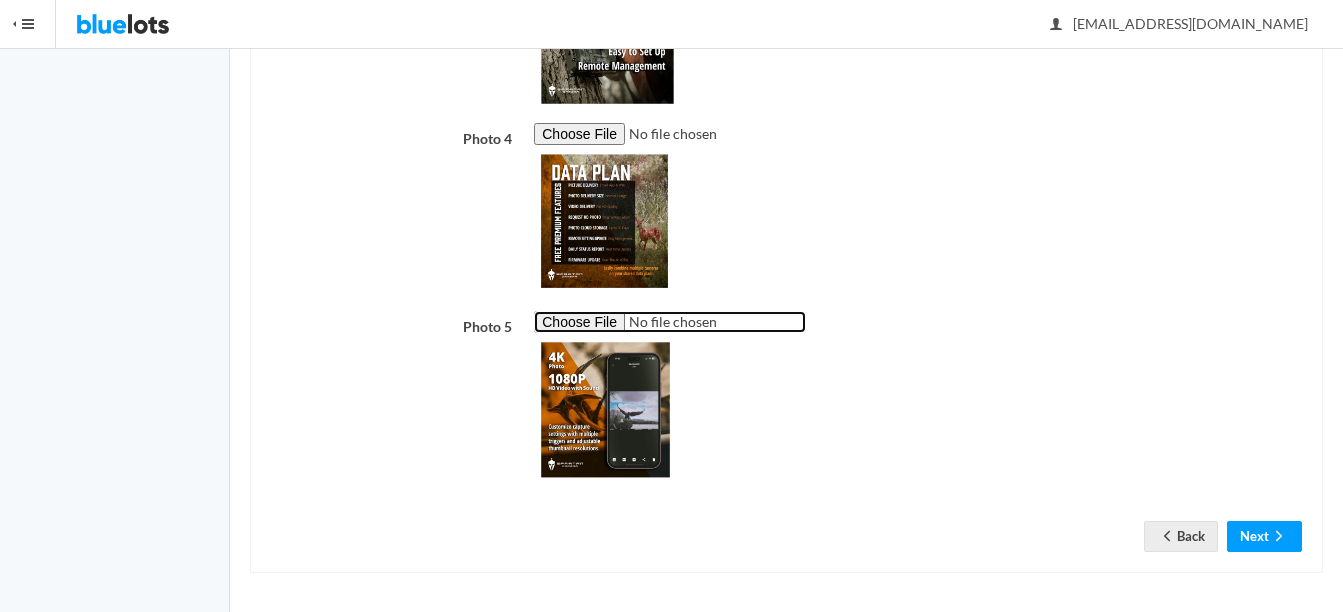 scroll, scrollTop: 969, scrollLeft: 0, axis: vertical 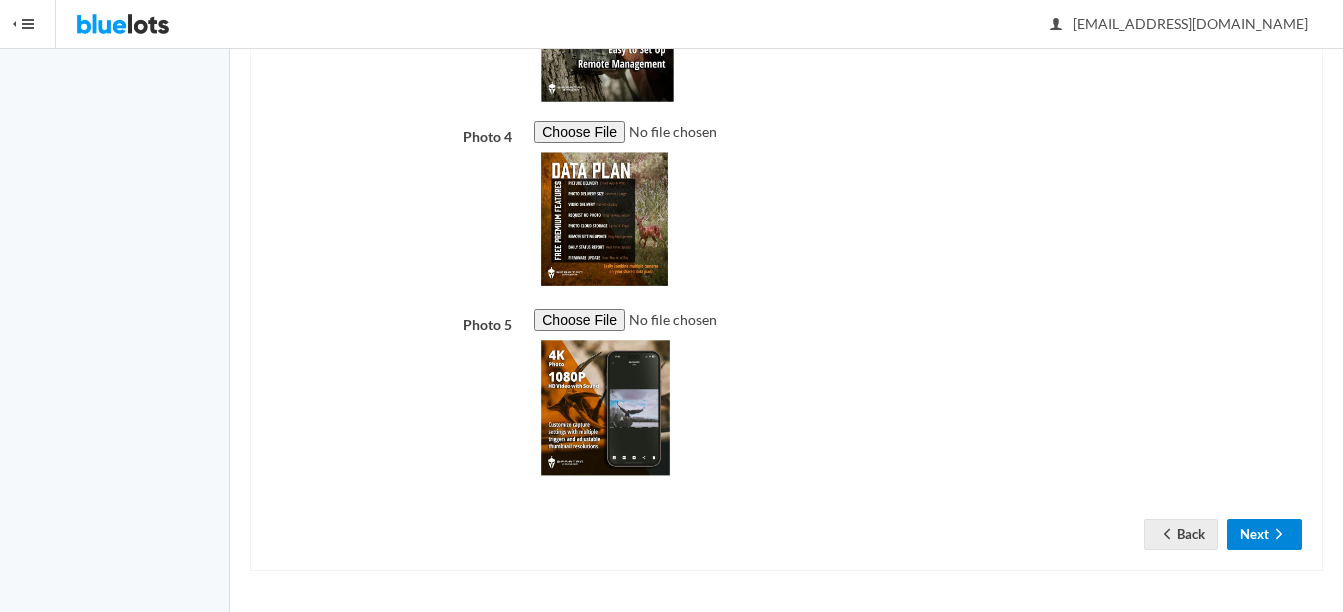 click 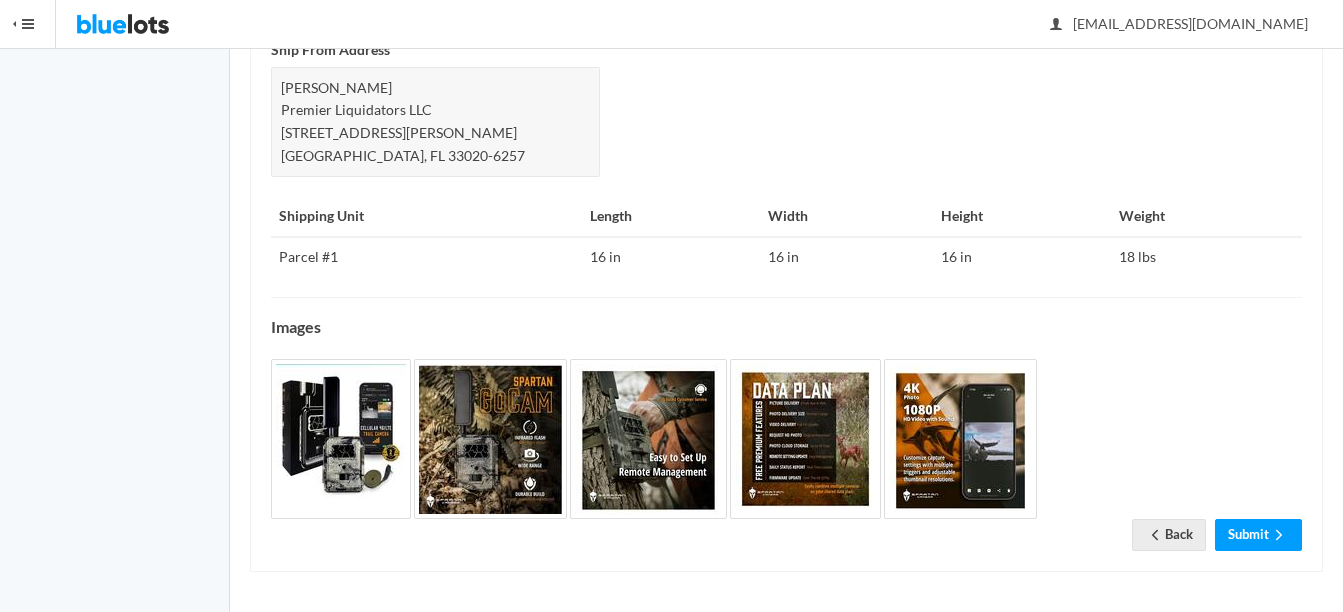 scroll, scrollTop: 973, scrollLeft: 0, axis: vertical 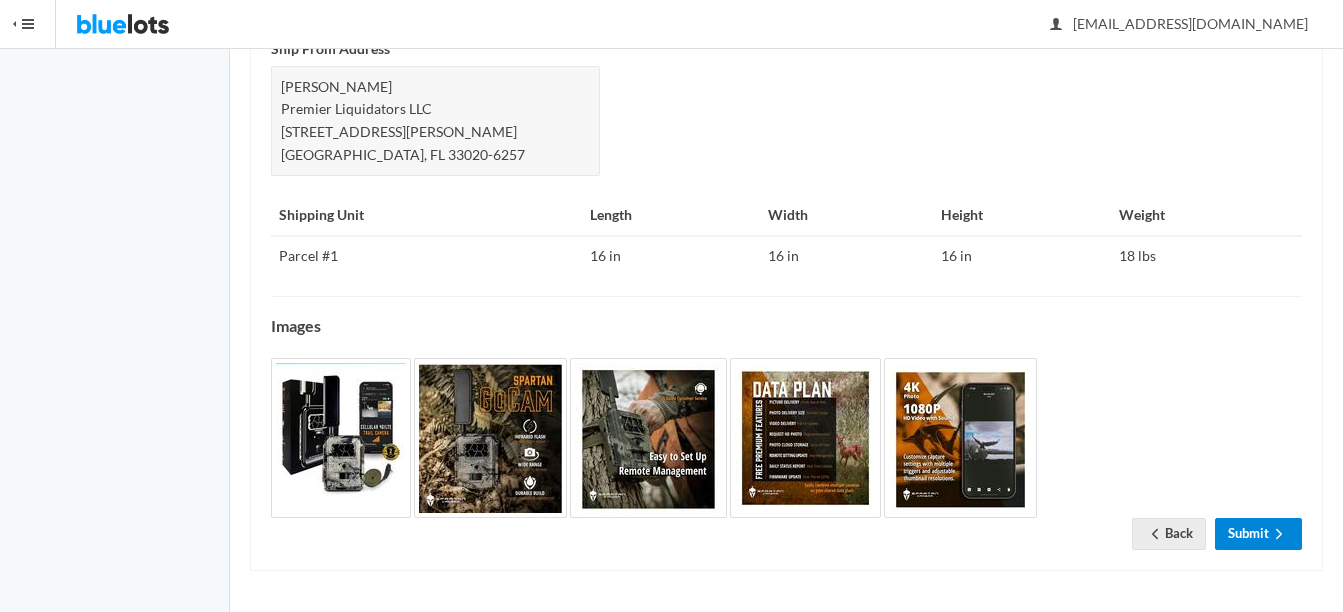click on "Submit" at bounding box center (1258, 533) 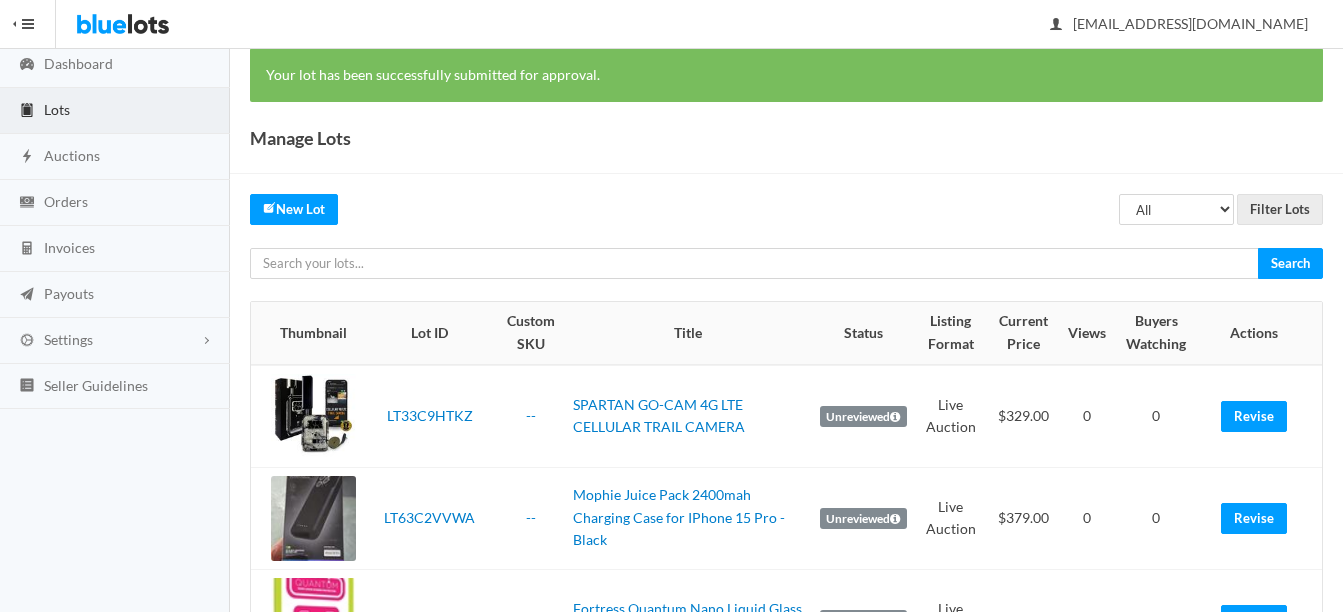 scroll, scrollTop: 0, scrollLeft: 0, axis: both 